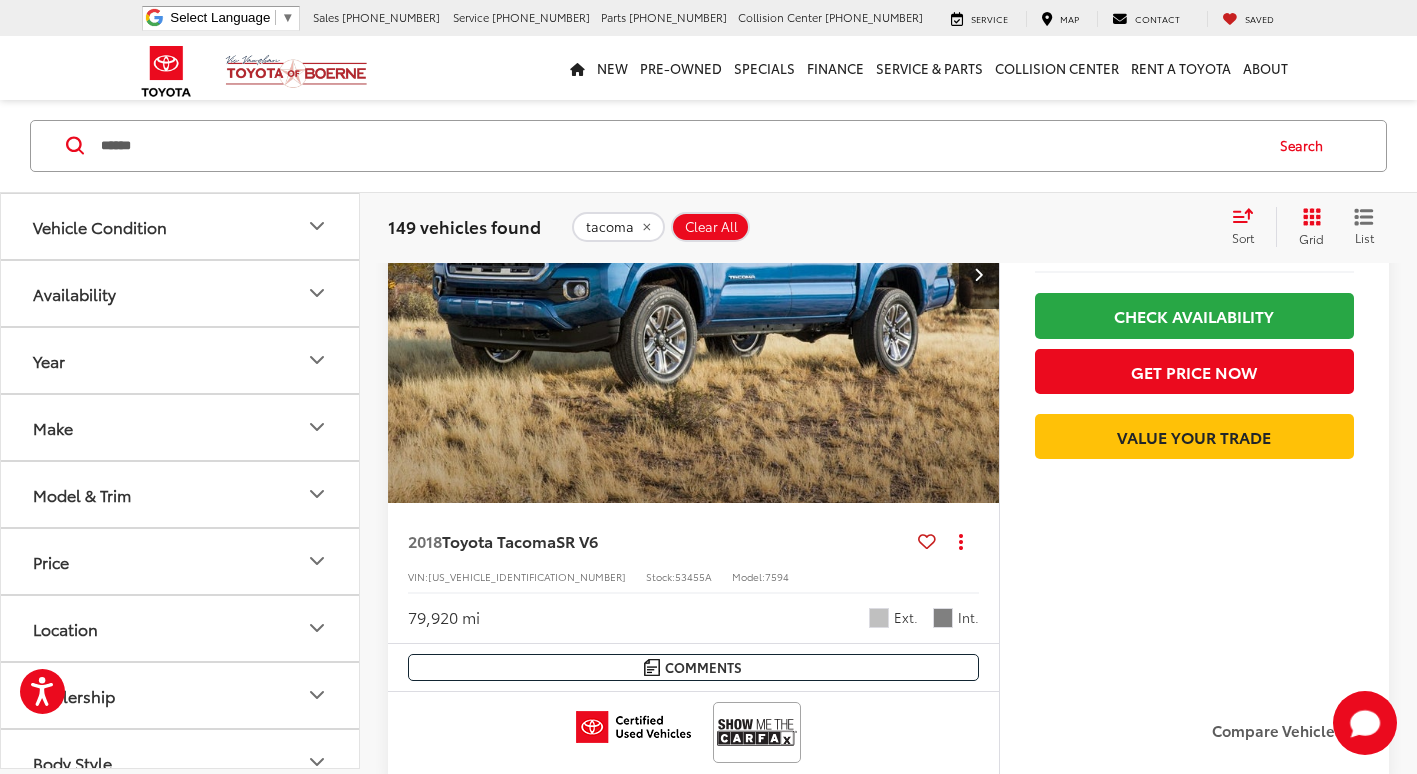 scroll, scrollTop: 0, scrollLeft: 0, axis: both 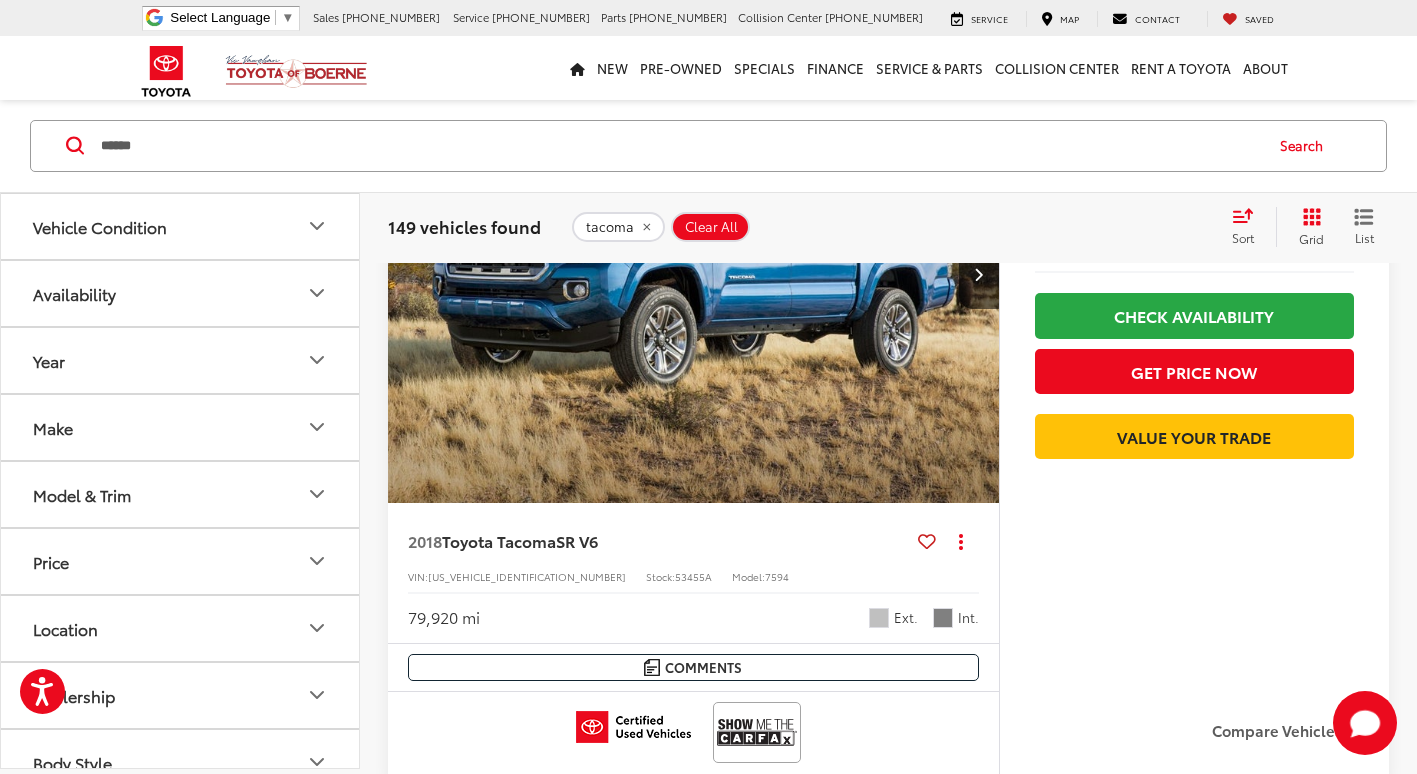 click on "149 vehicles found tacoma Clear All + 0 test Sort Relevance:  Price:  High to Low Price:  Low to High Year:  High to Low Year:  Low to High Mileage:  High to Low Mileage:  Low to High Distance:  Near to Far Distance:  Far to Near Featured Vehicles Grid List" at bounding box center (888, 227) 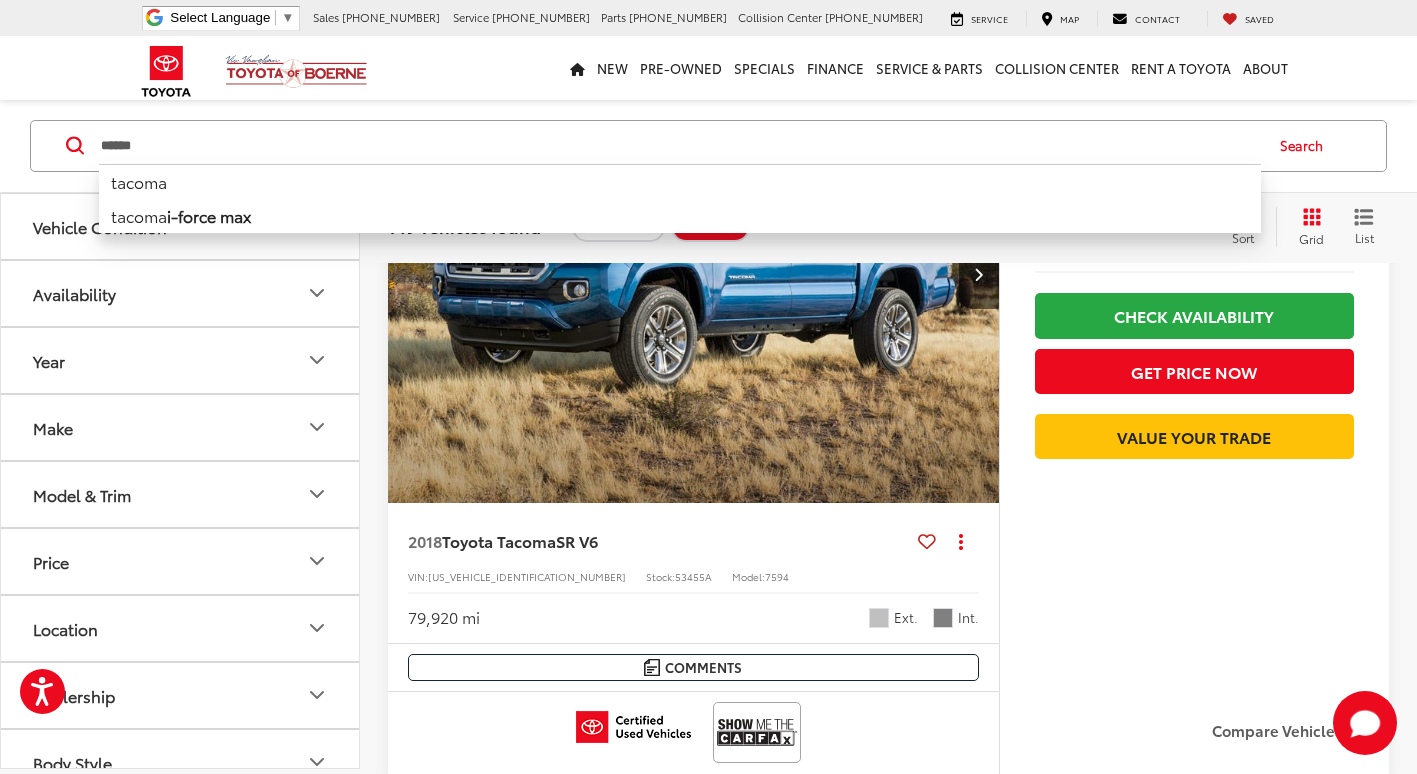 click on "******" at bounding box center [680, 146] 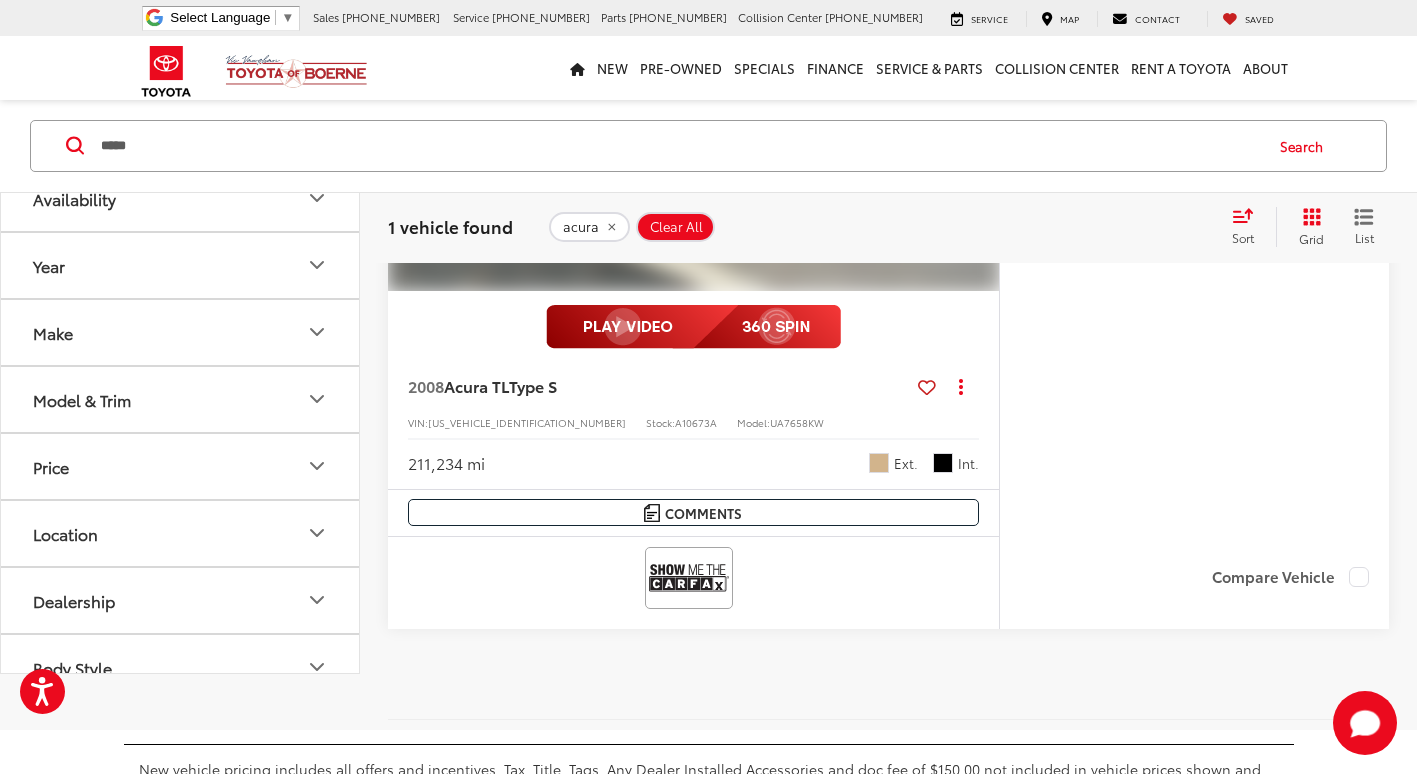scroll, scrollTop: 571, scrollLeft: 0, axis: vertical 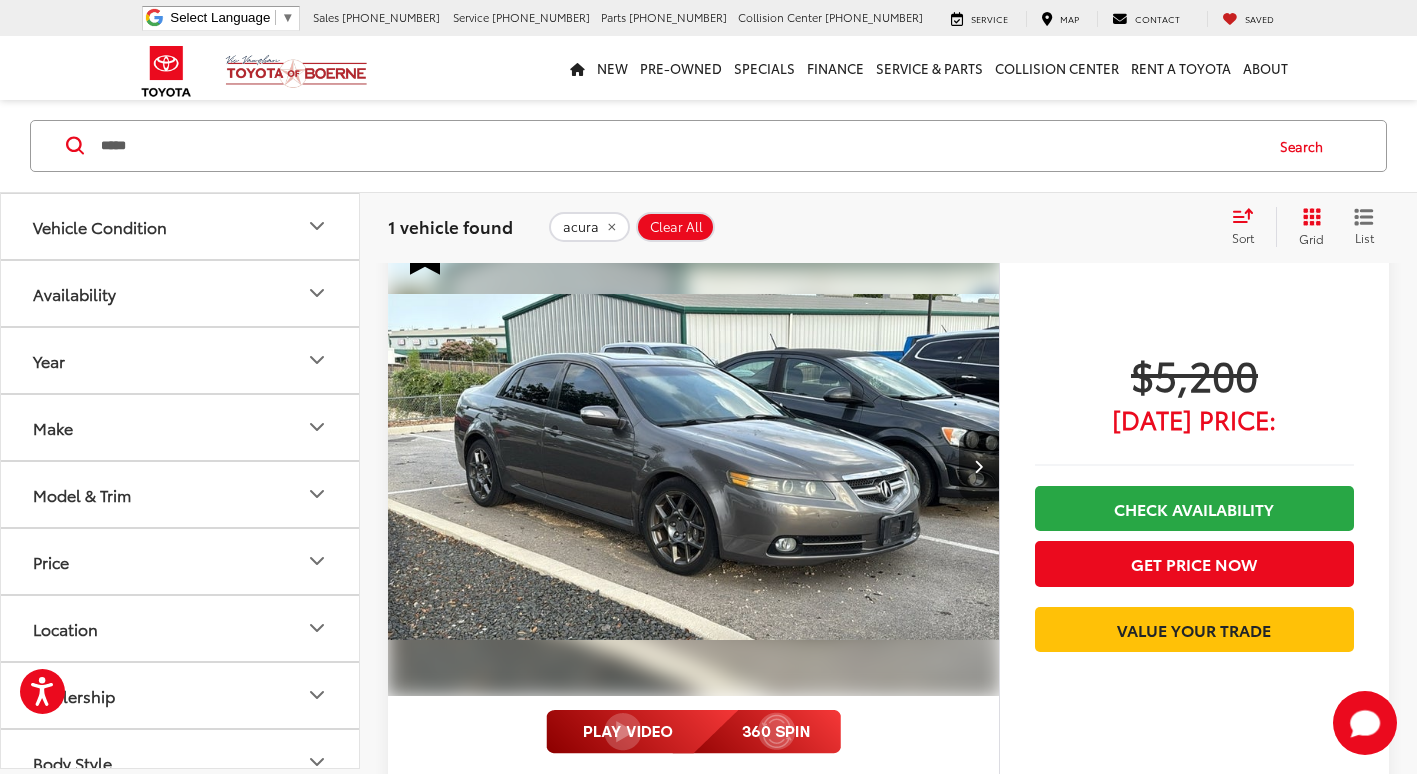 click at bounding box center (978, 466) 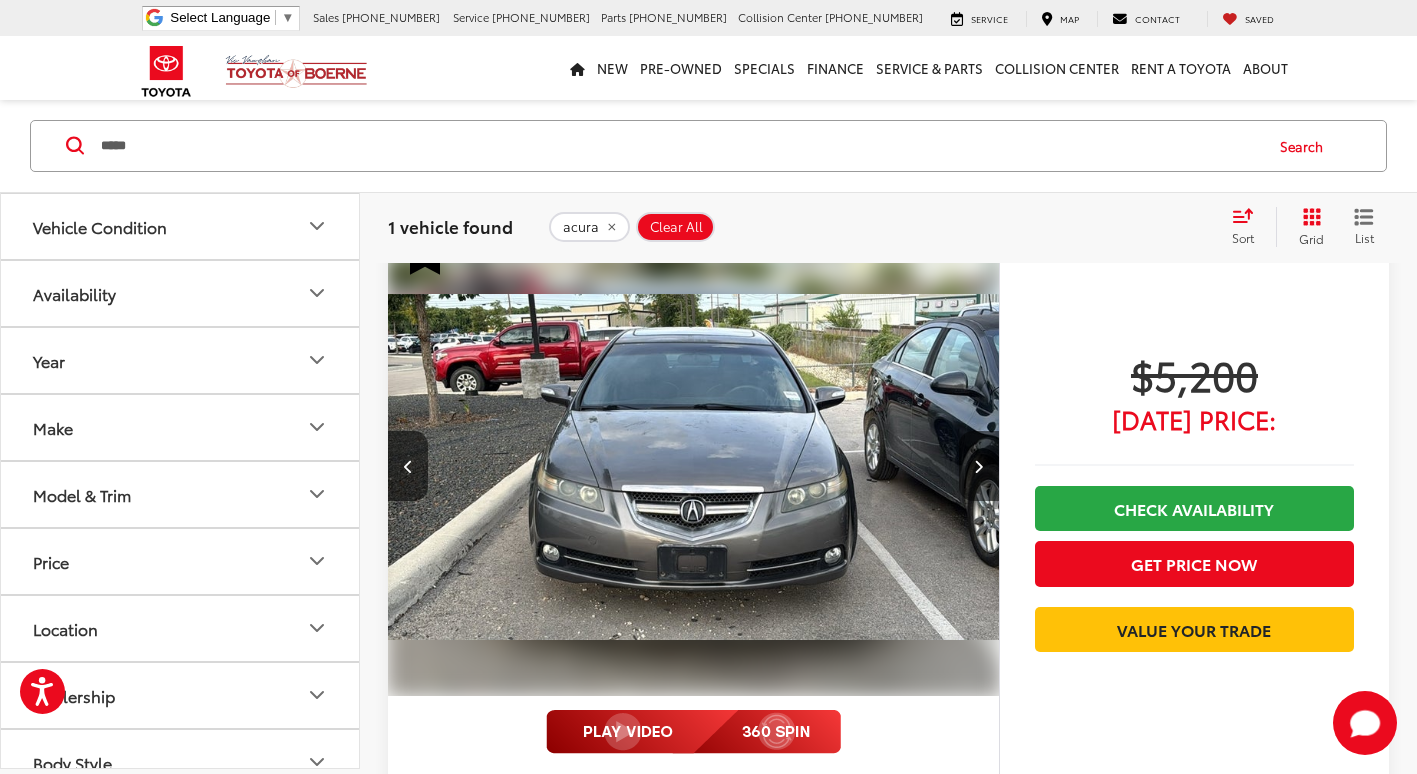 click at bounding box center [978, 466] 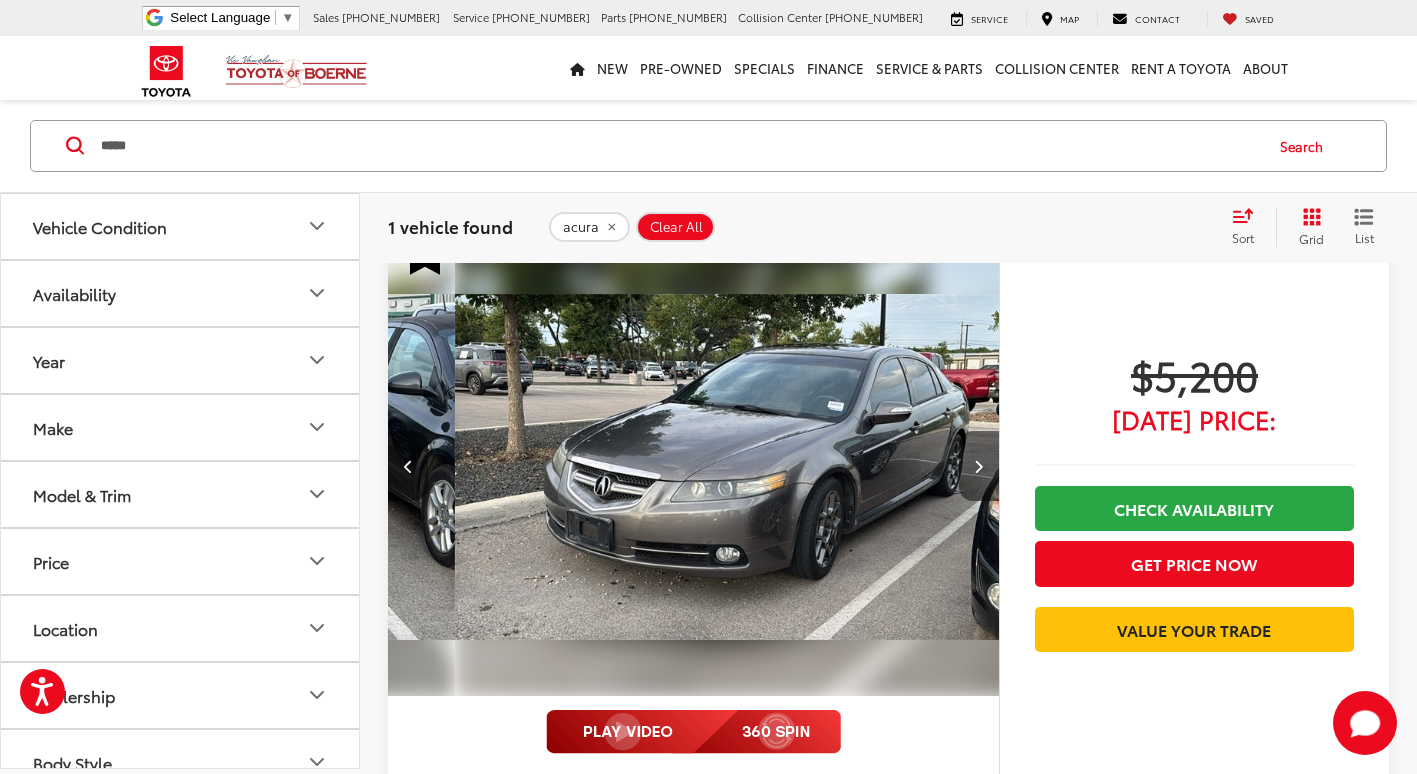 scroll, scrollTop: 0, scrollLeft: 1228, axis: horizontal 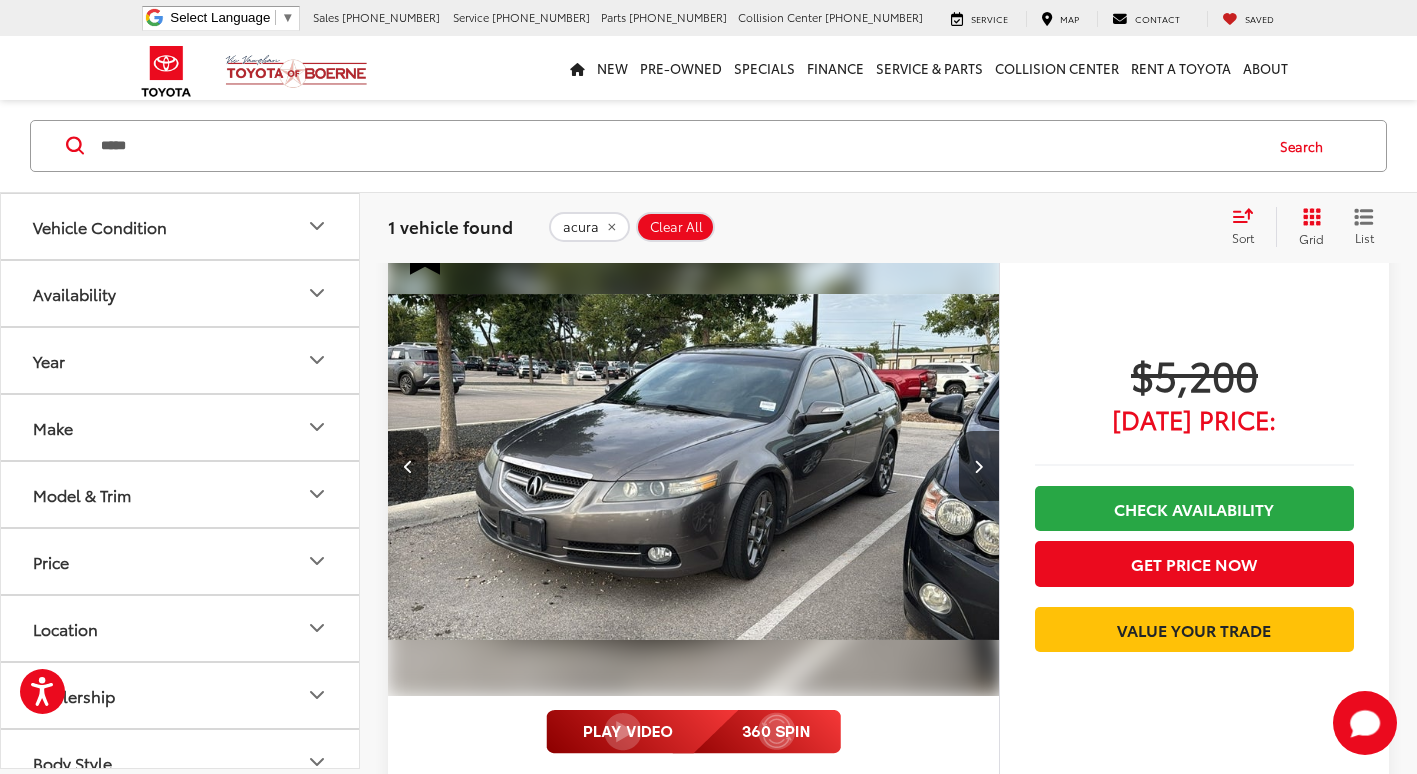 click at bounding box center [408, 466] 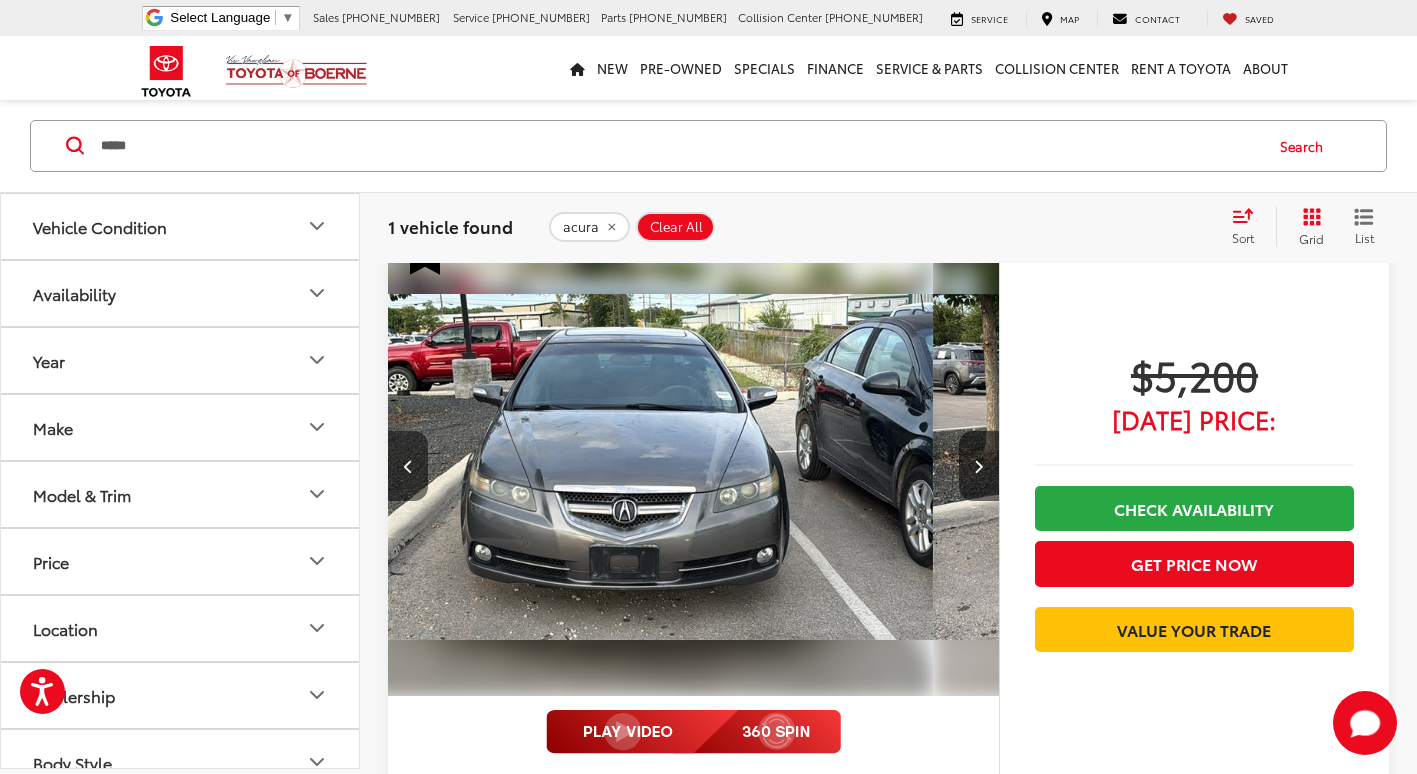 scroll, scrollTop: 0, scrollLeft: 614, axis: horizontal 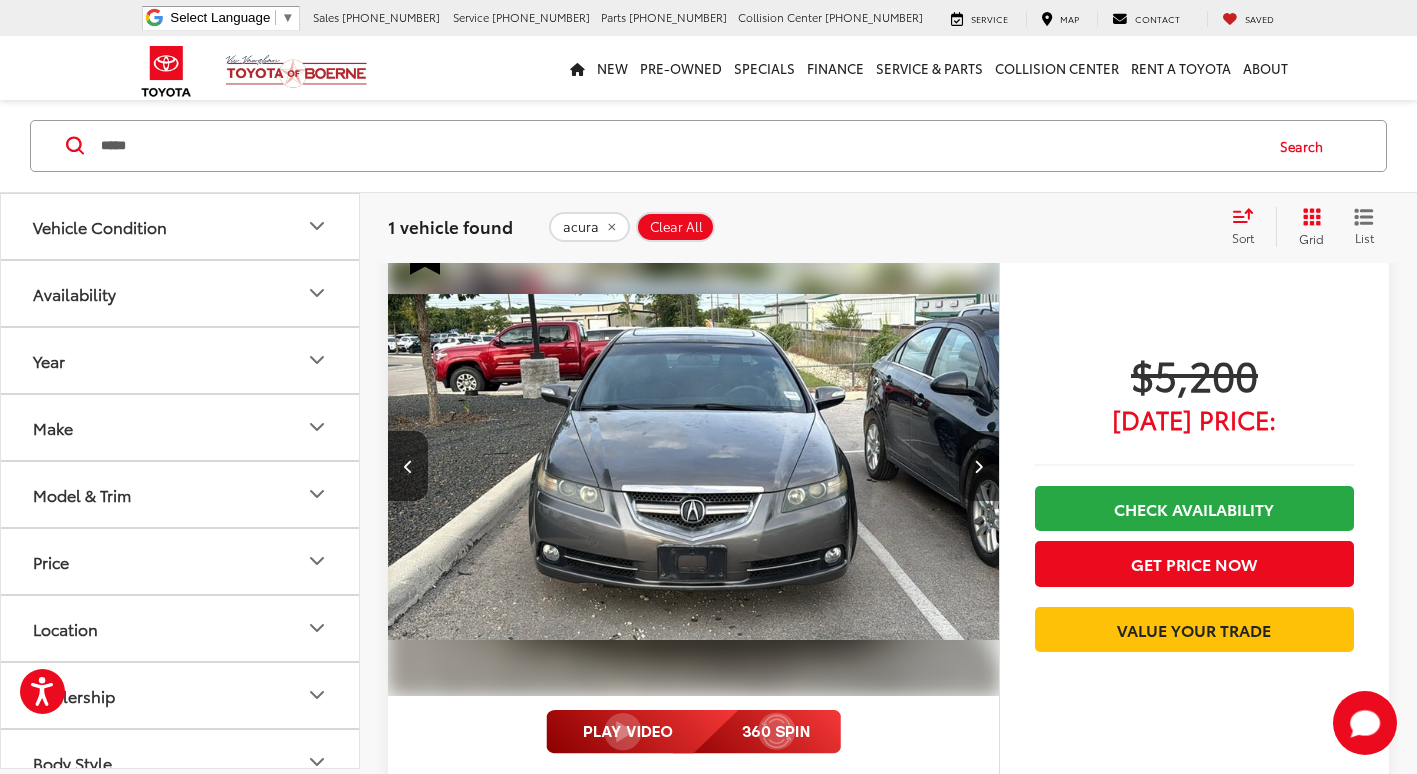 click at bounding box center (979, 466) 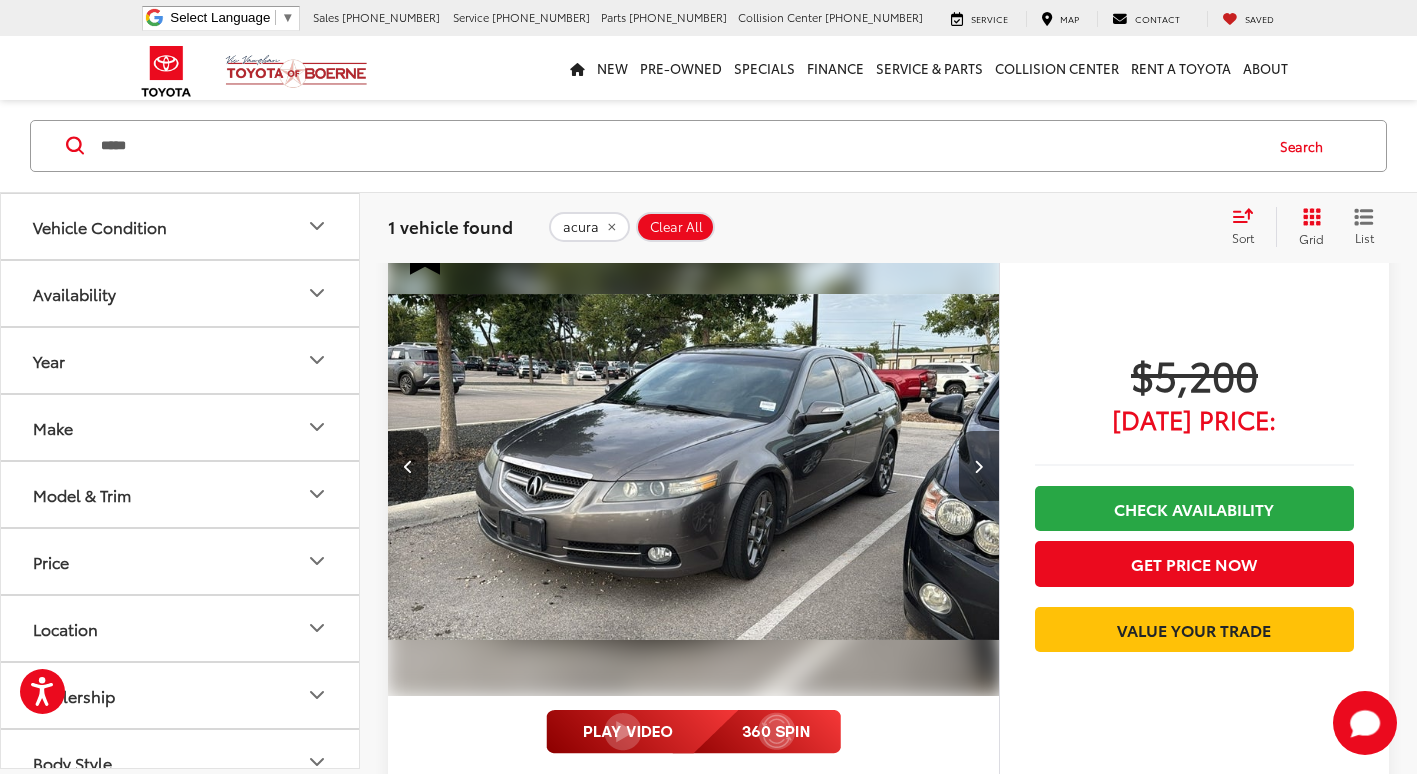 click at bounding box center [979, 466] 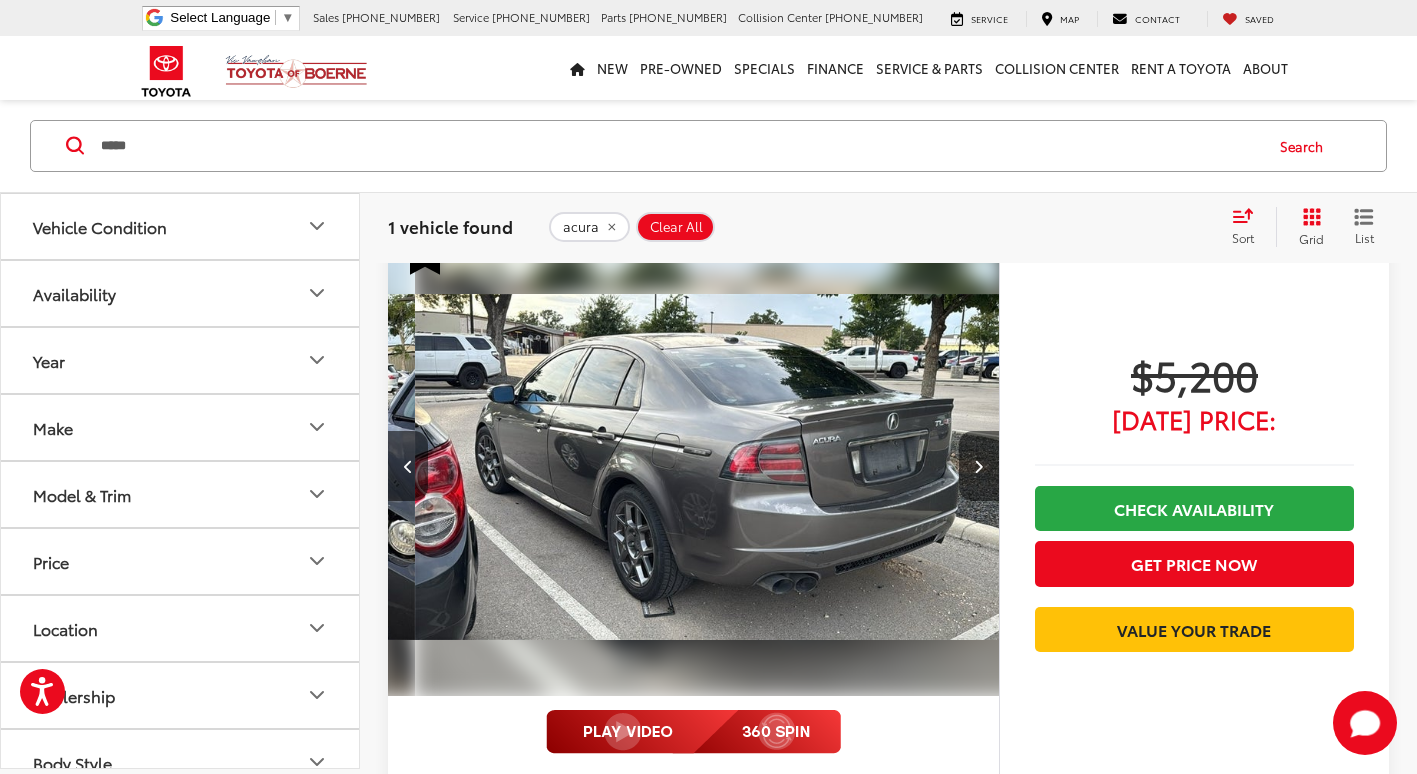 scroll, scrollTop: 0, scrollLeft: 1842, axis: horizontal 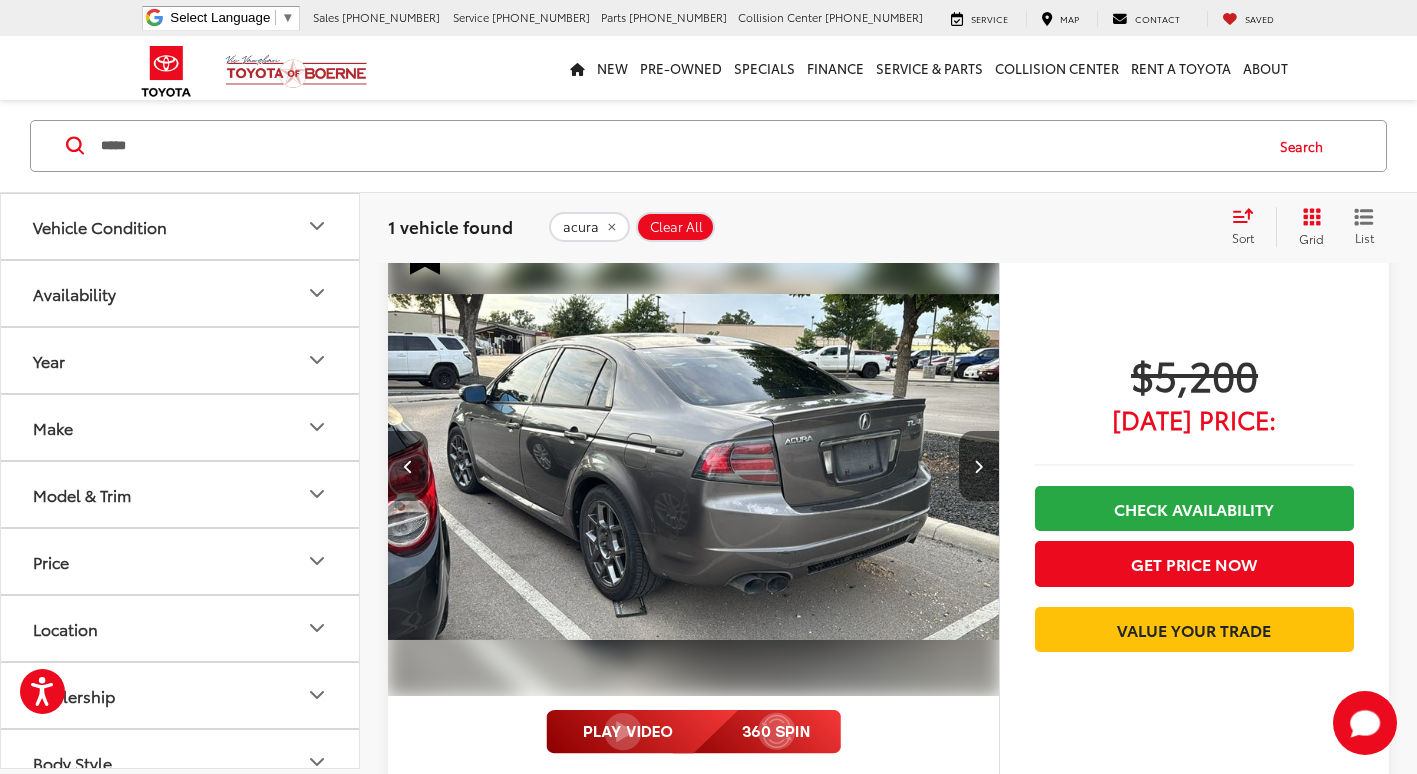 click at bounding box center (979, 466) 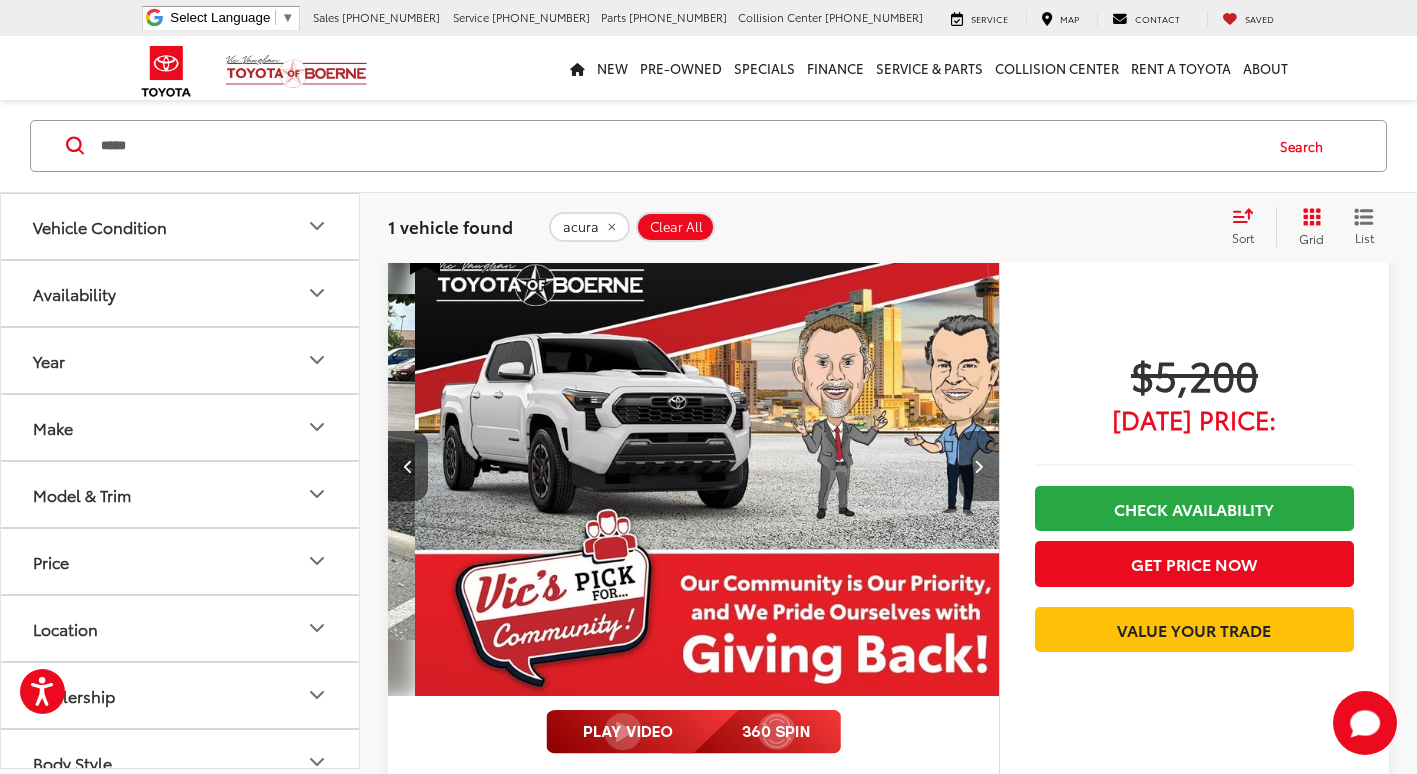 scroll, scrollTop: 0, scrollLeft: 2456, axis: horizontal 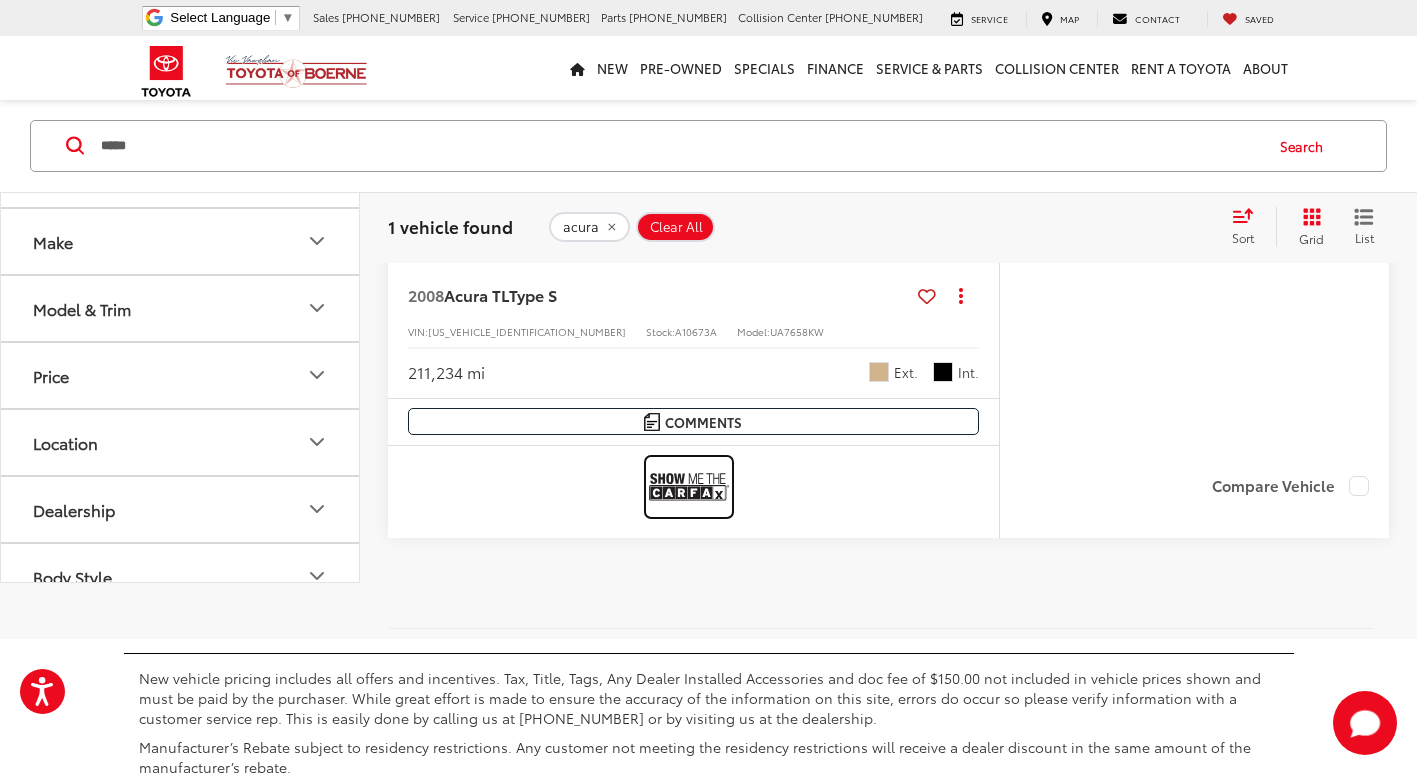 click at bounding box center [689, 486] 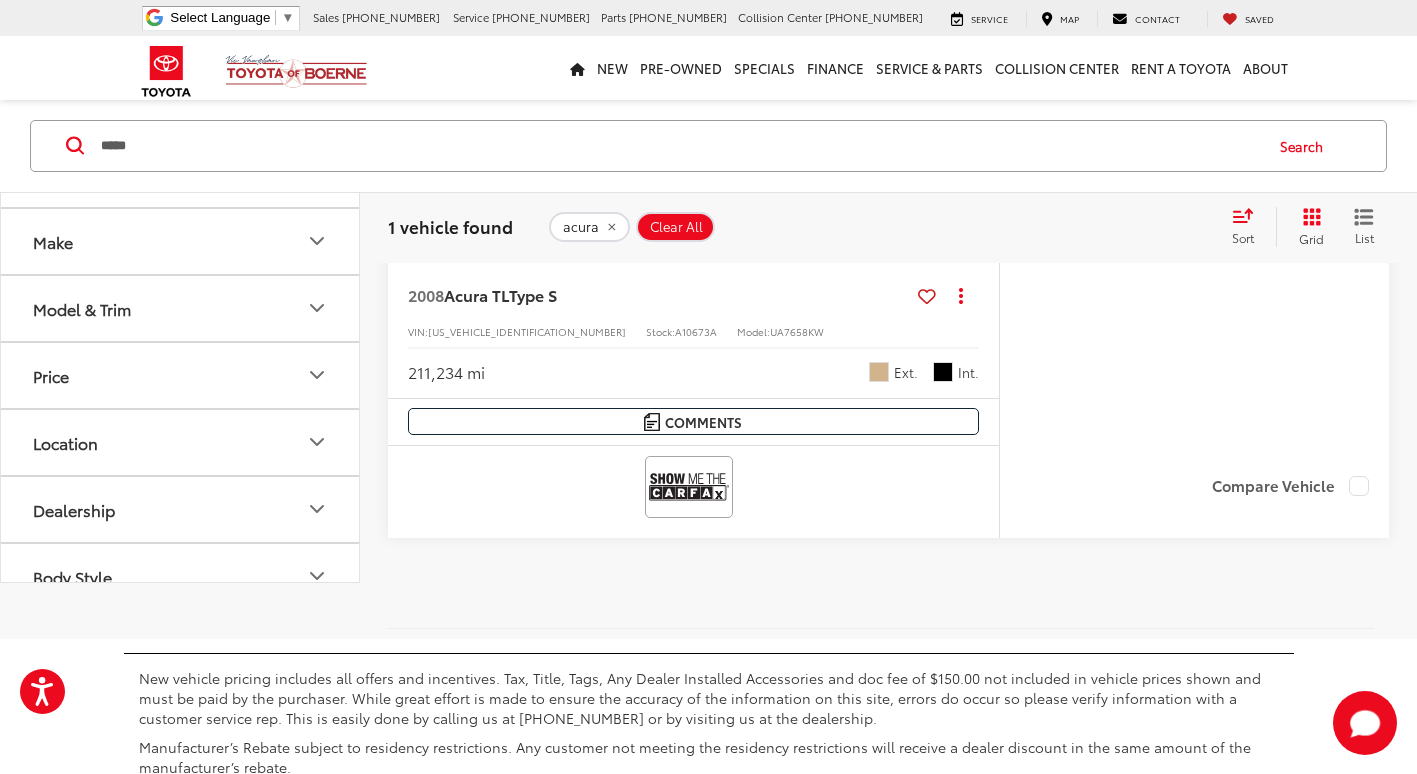 drag, startPoint x: 265, startPoint y: 127, endPoint x: 0, endPoint y: 115, distance: 265.27155 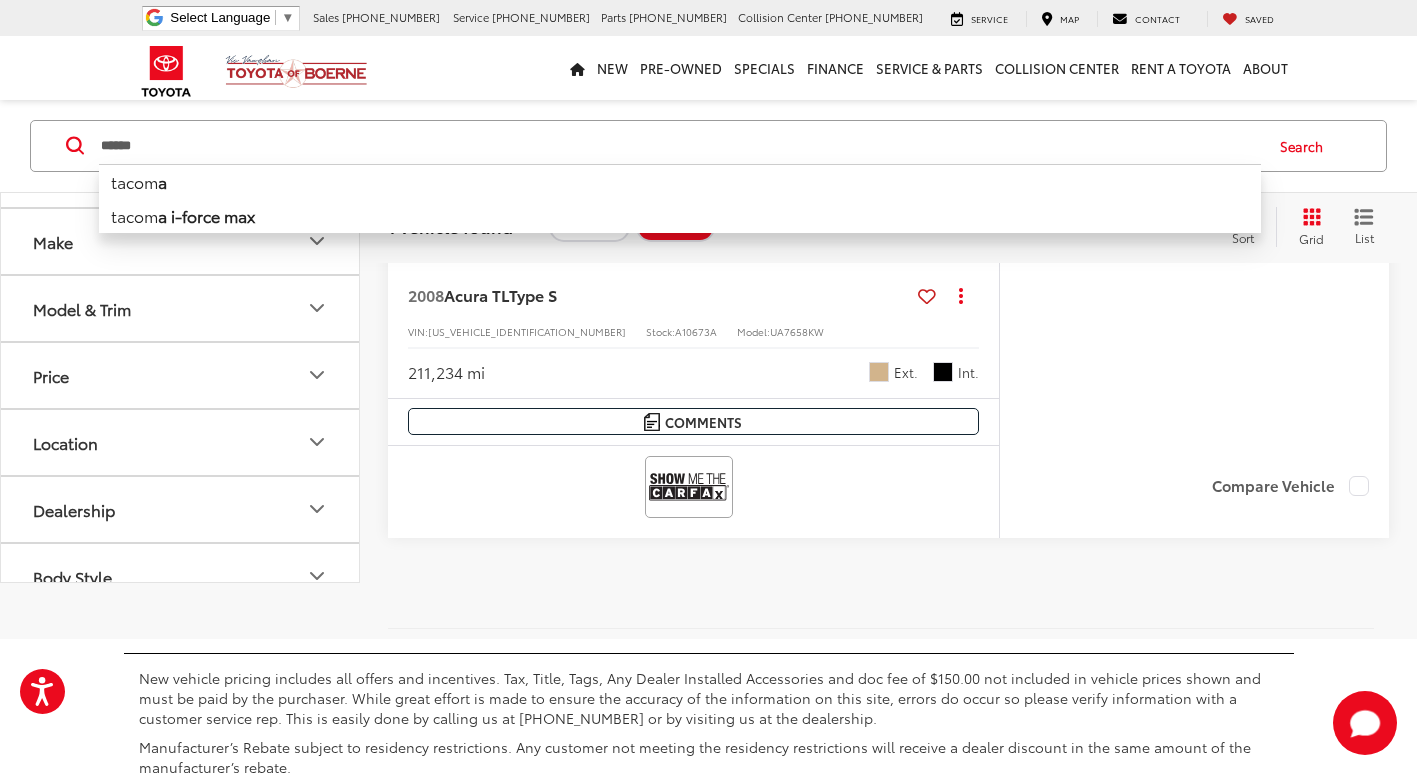 type on "******" 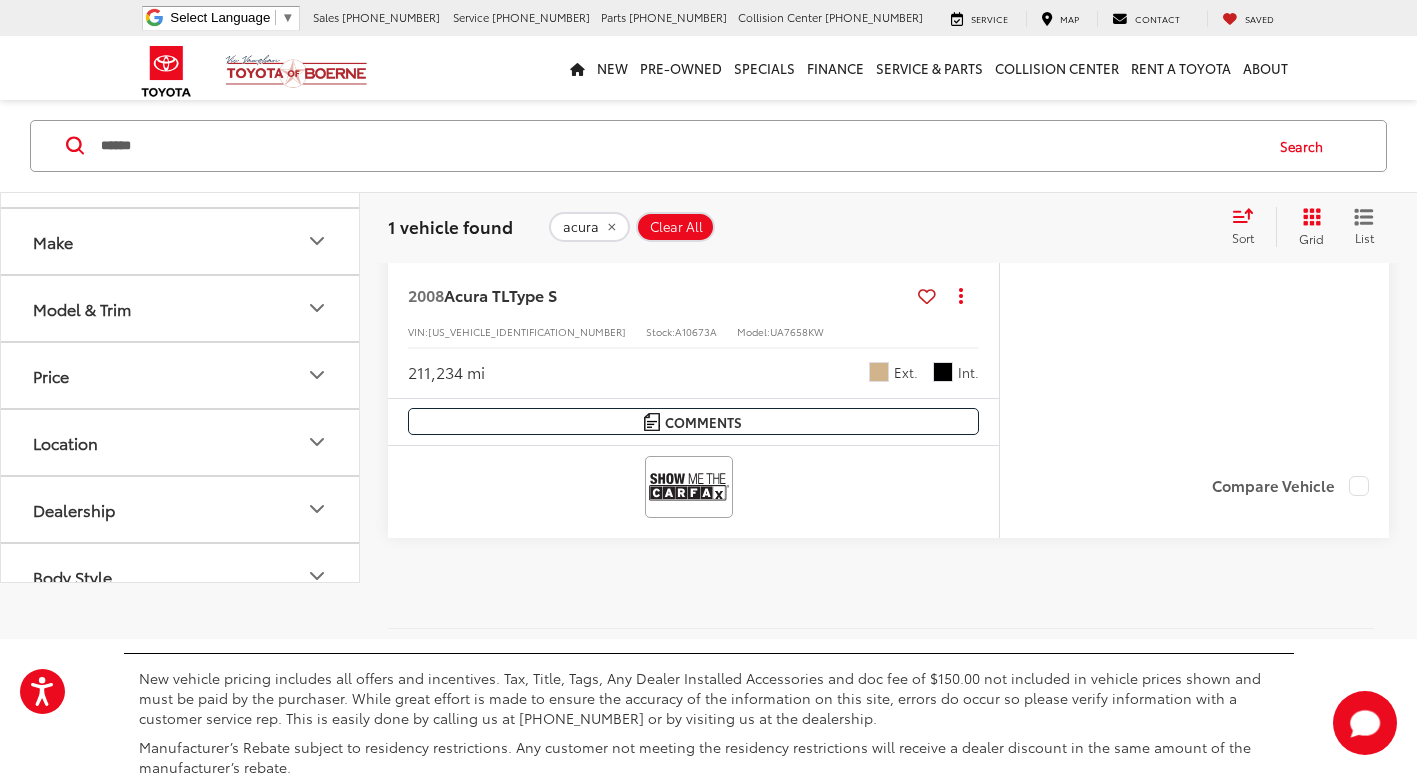 click on "Search" at bounding box center (1306, 146) 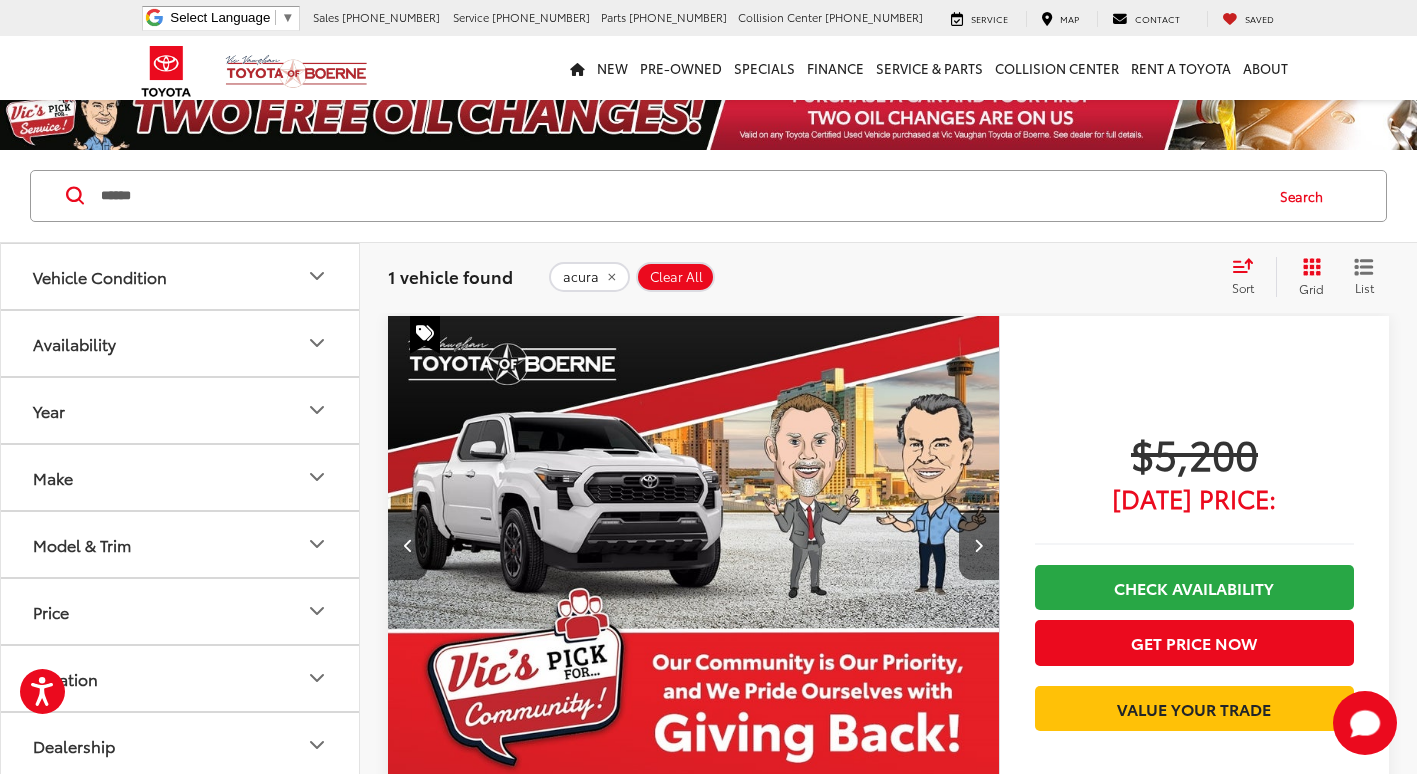 scroll, scrollTop: 0, scrollLeft: 0, axis: both 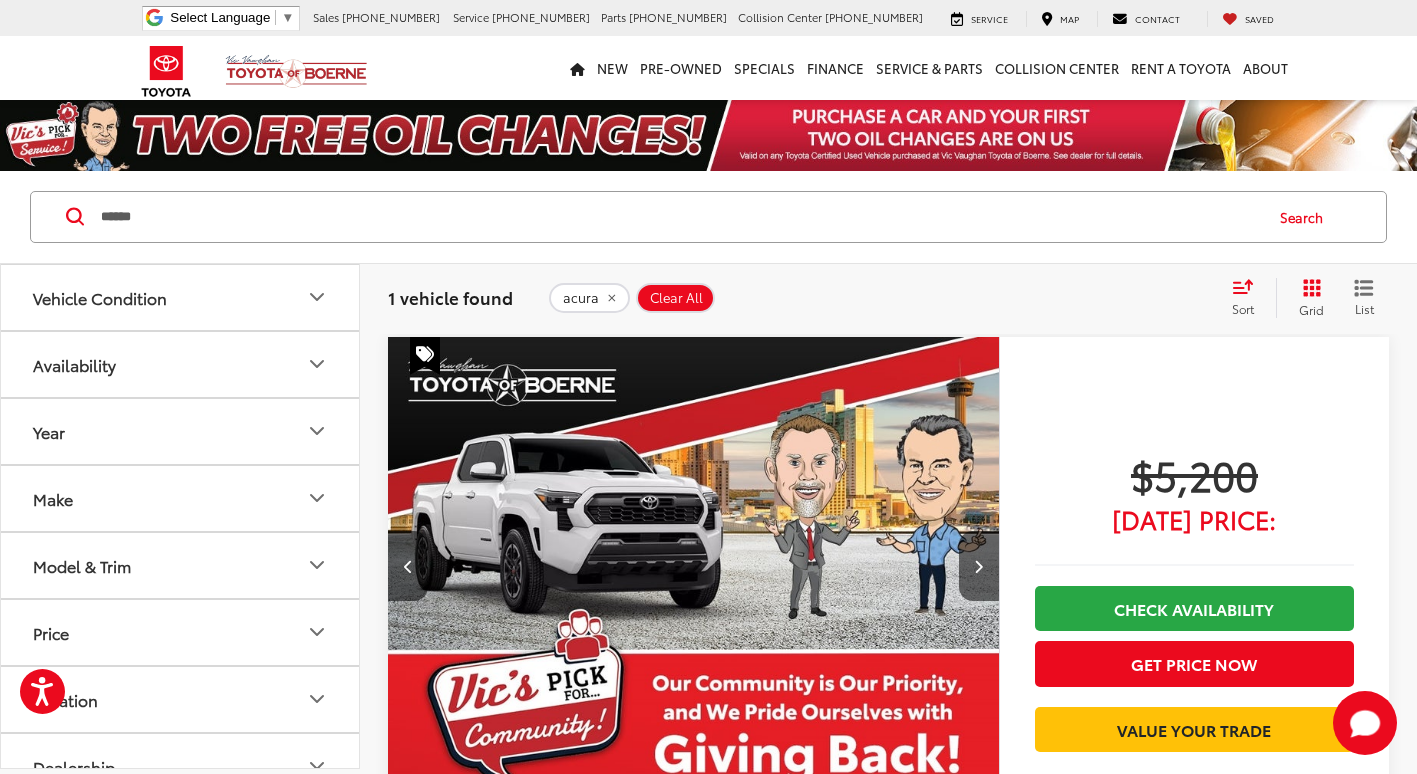 click on "Search" at bounding box center [1306, 217] 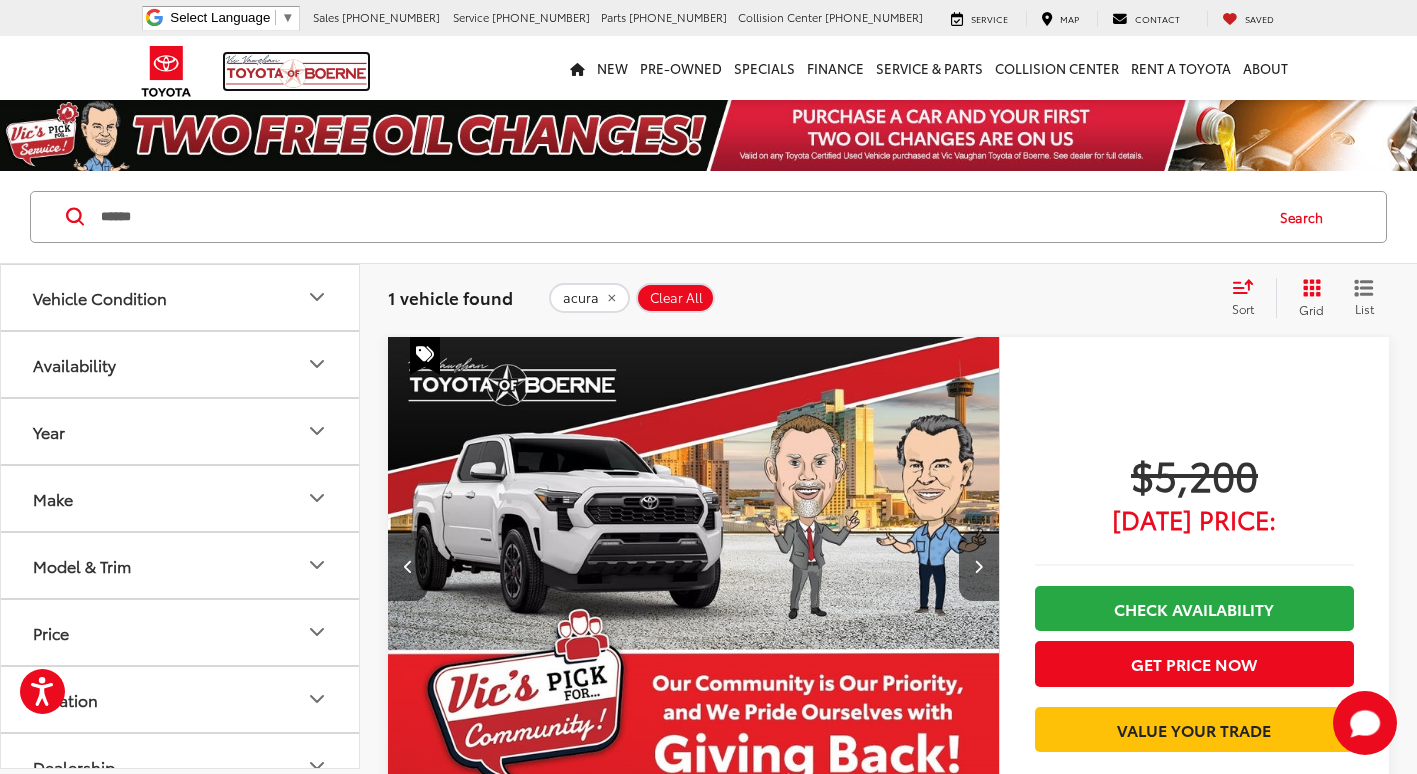 click at bounding box center (296, 71) 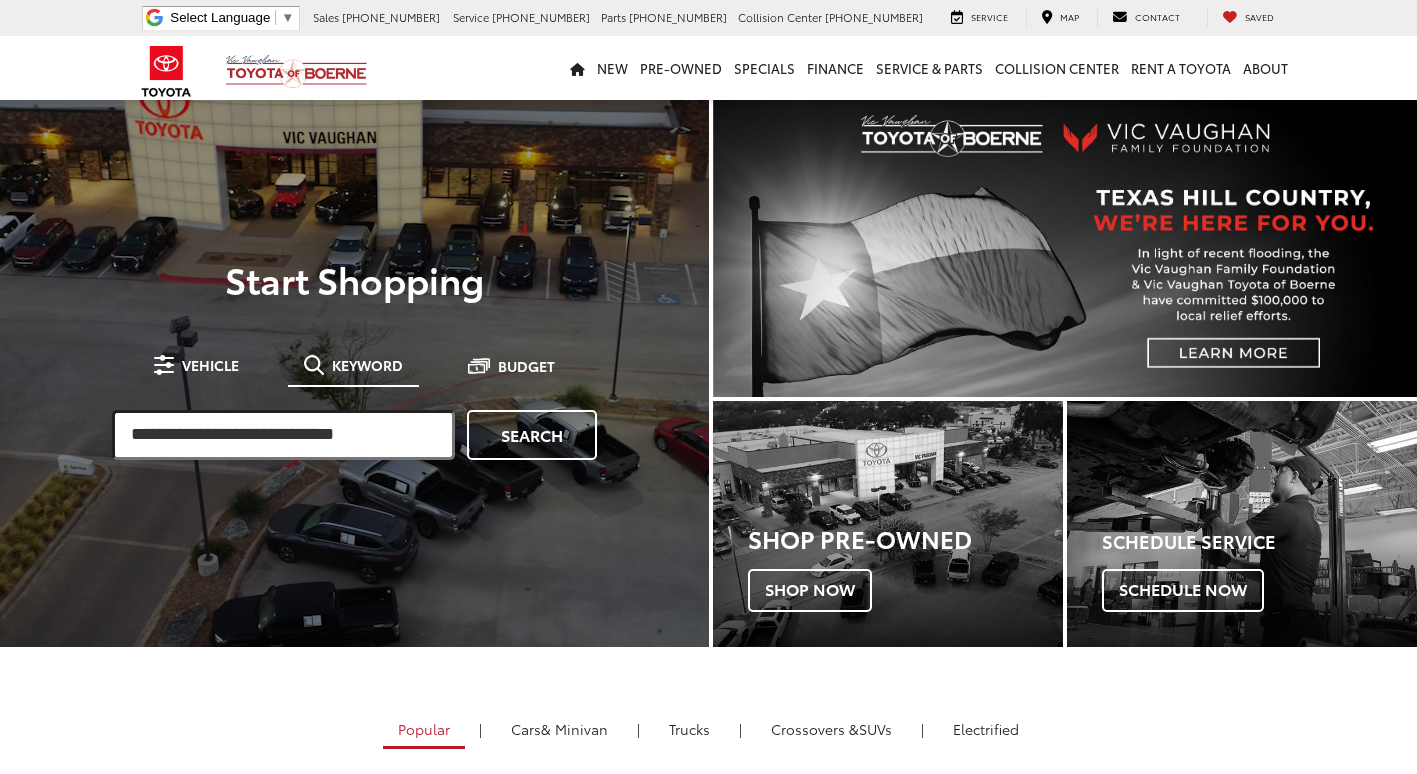click at bounding box center [283, 435] 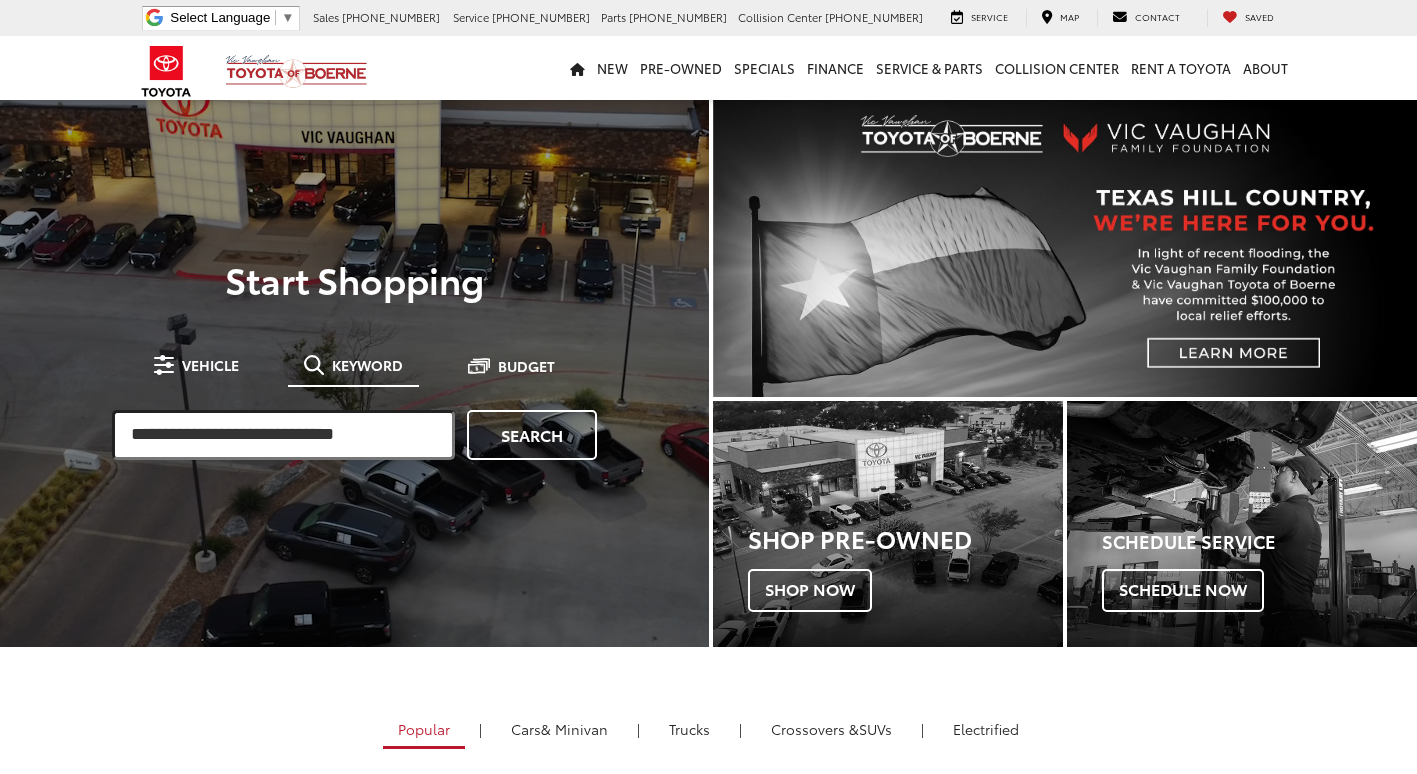 scroll, scrollTop: 0, scrollLeft: 0, axis: both 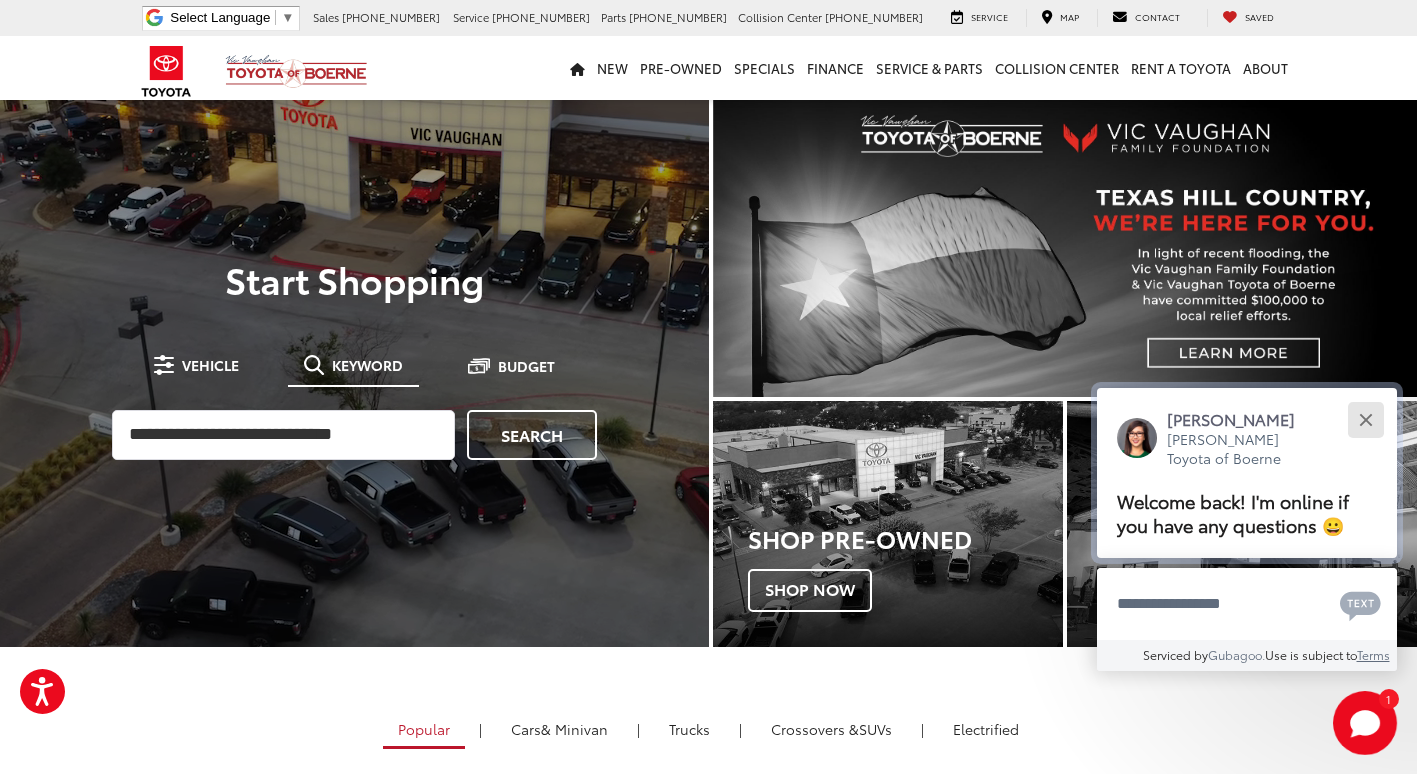 click at bounding box center (1365, 419) 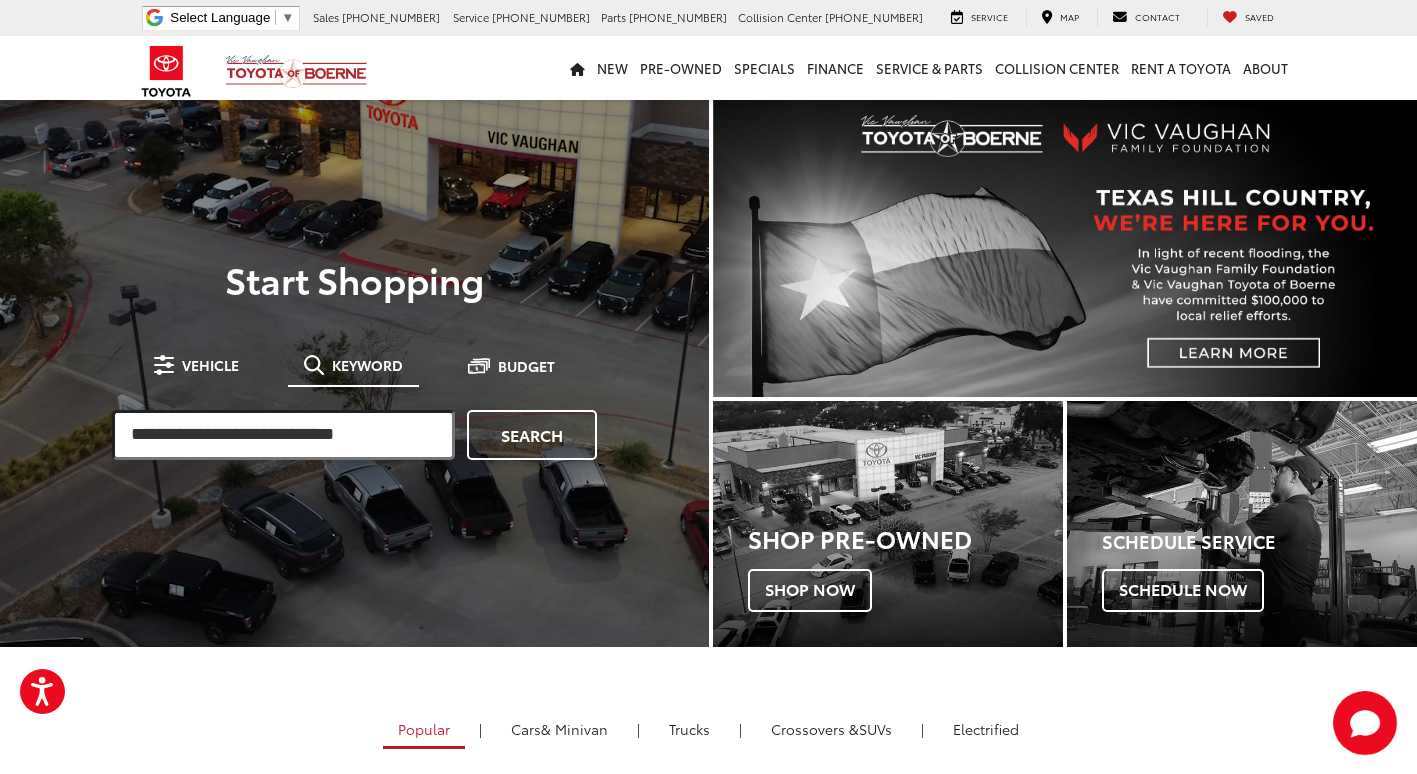 click at bounding box center [283, 435] 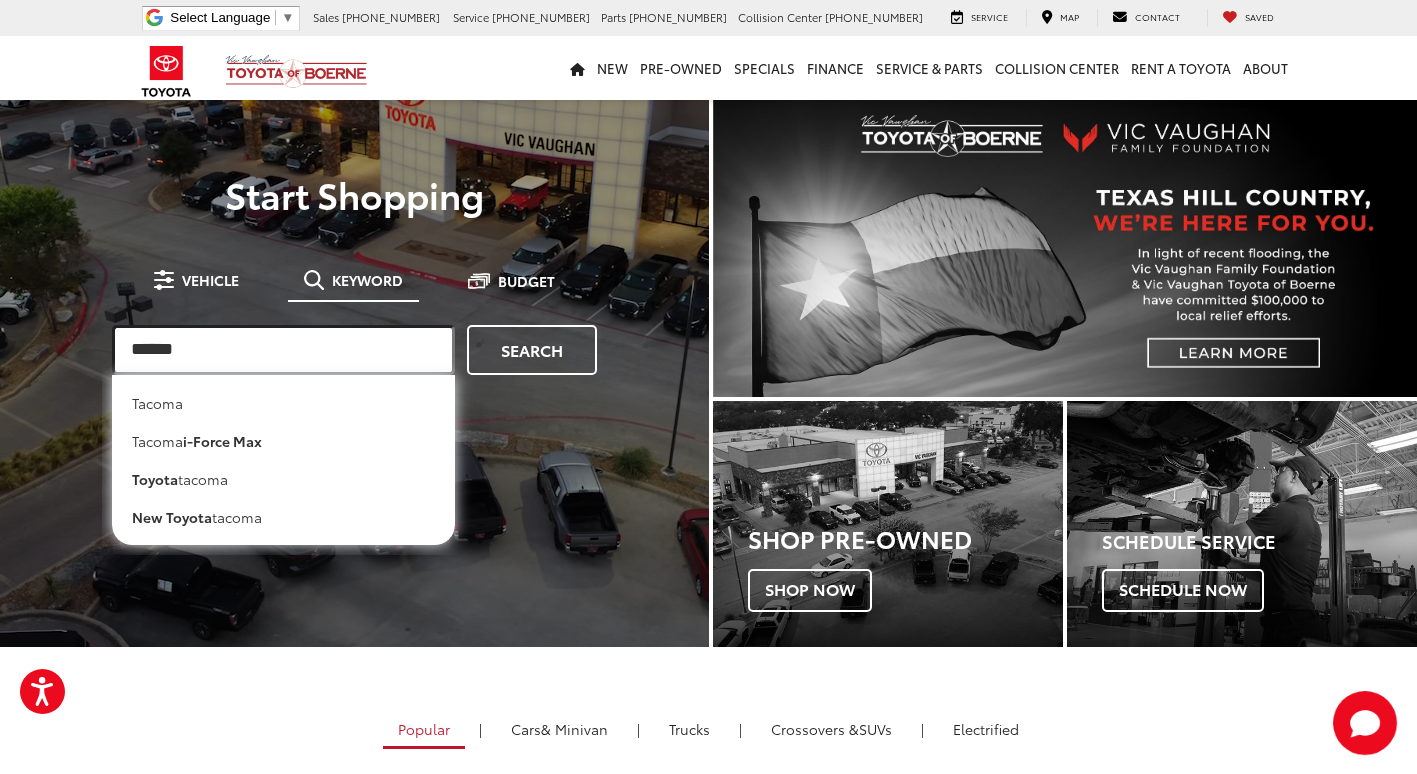 type on "******" 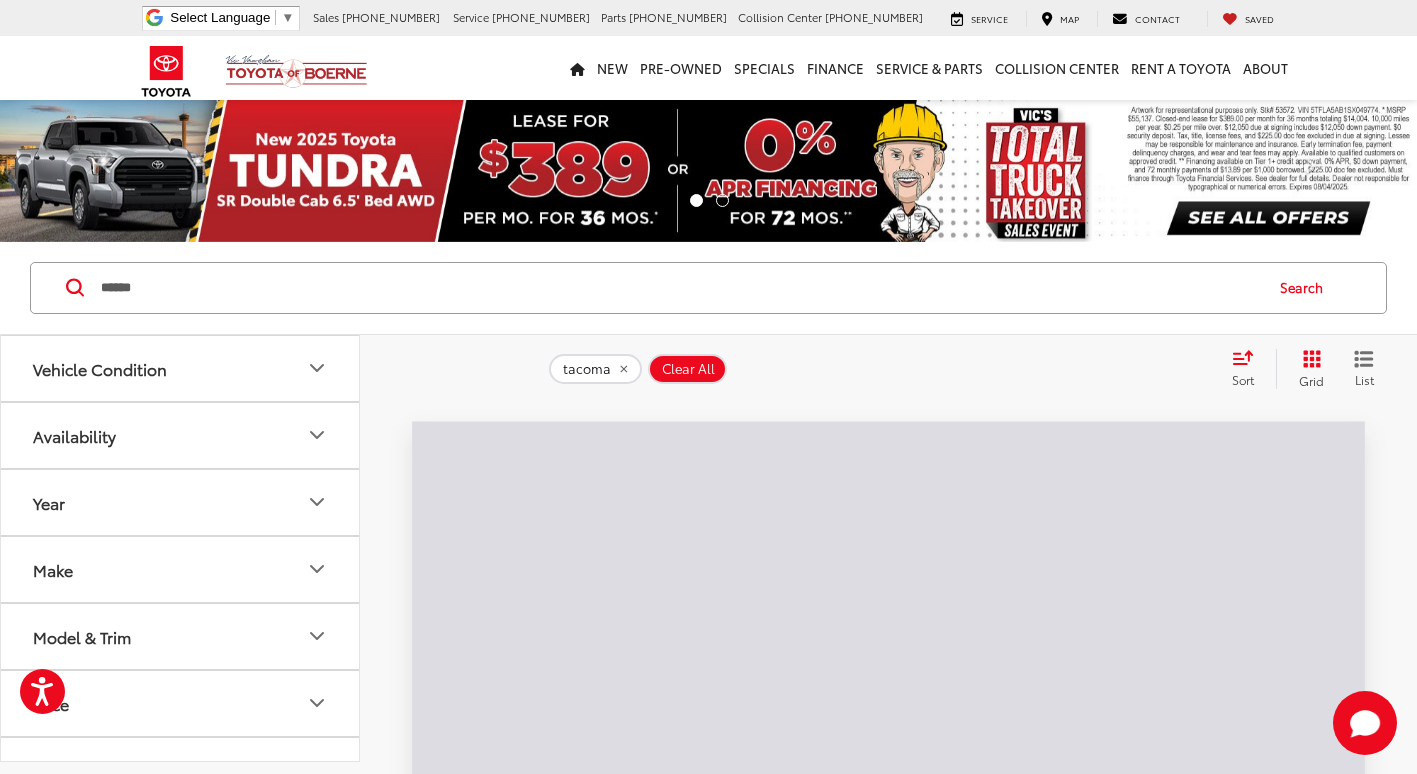 scroll, scrollTop: 0, scrollLeft: 0, axis: both 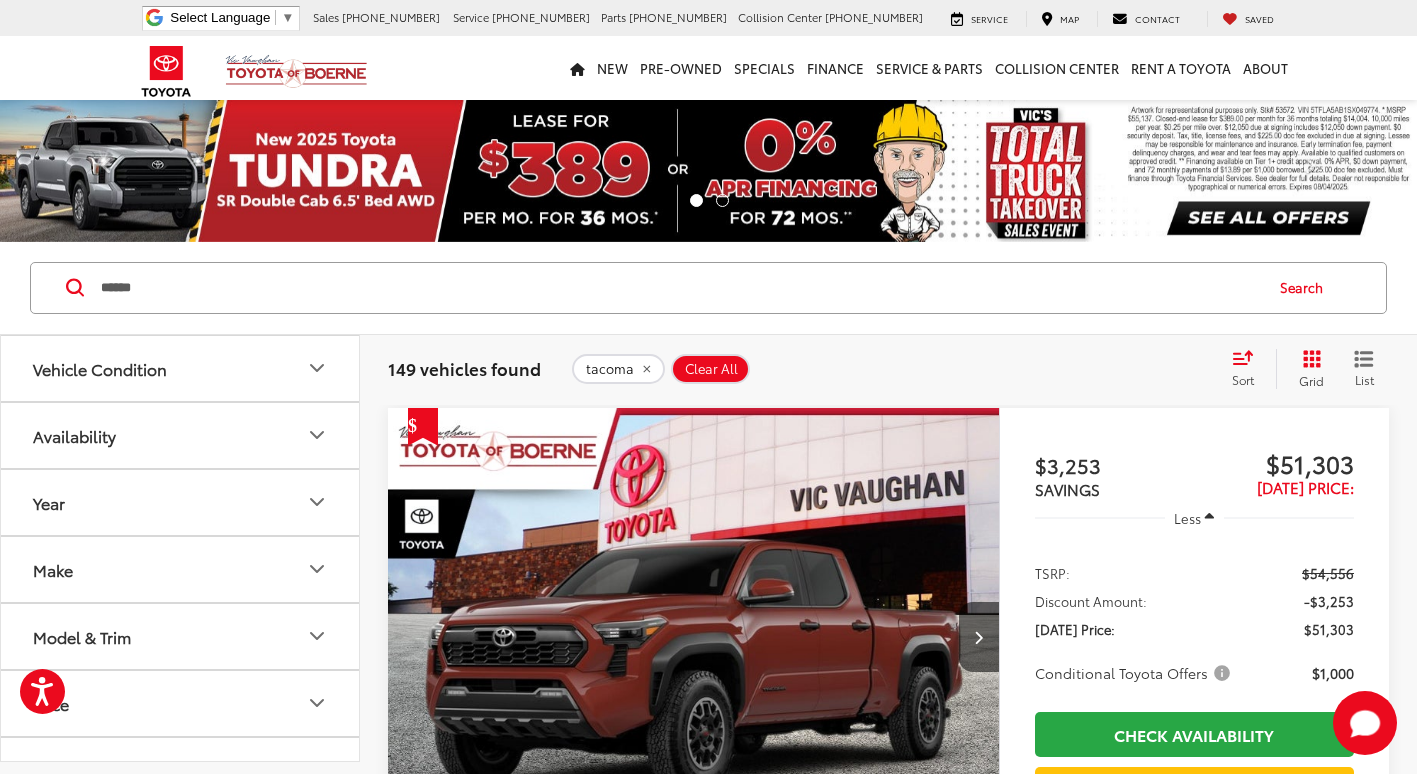 click on "Sort" at bounding box center [1249, 369] 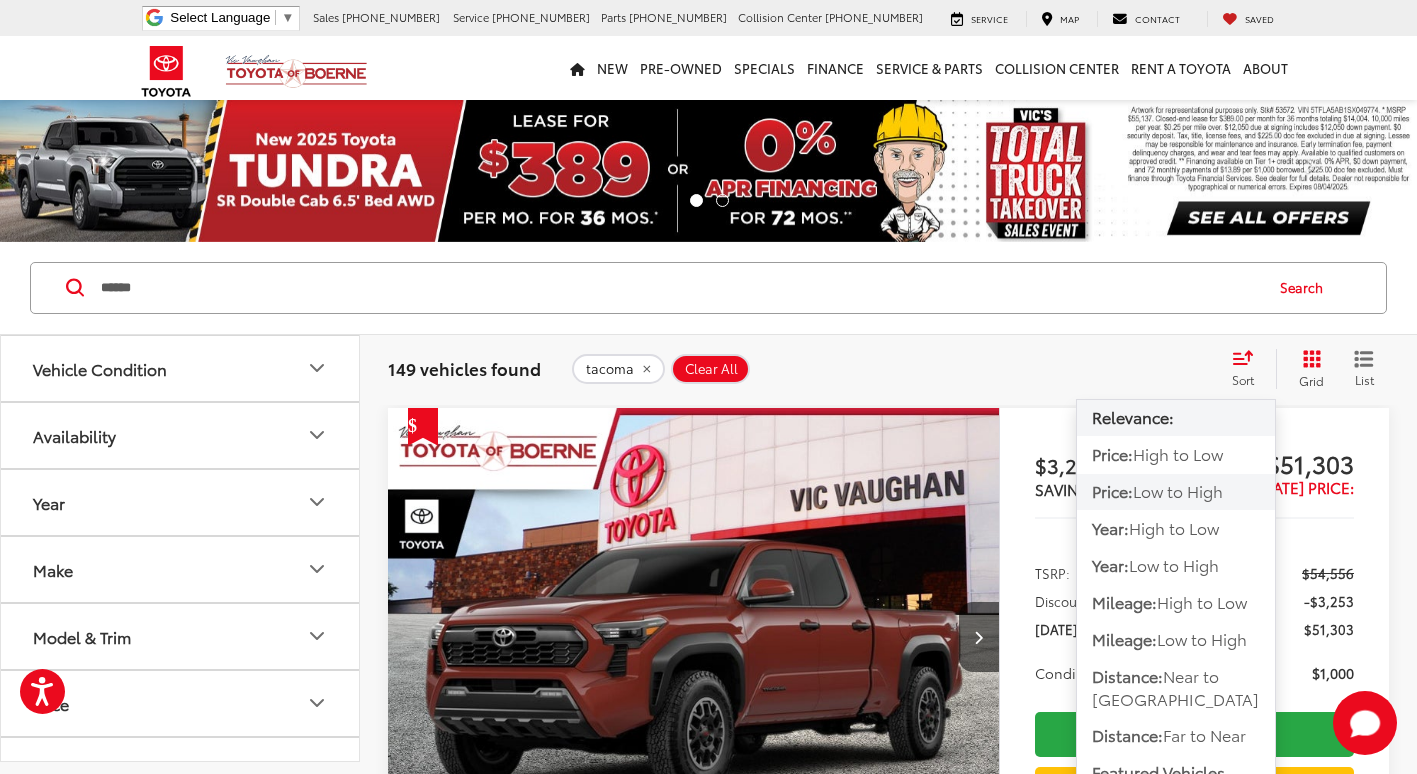 click on "Low to High" at bounding box center [1178, 490] 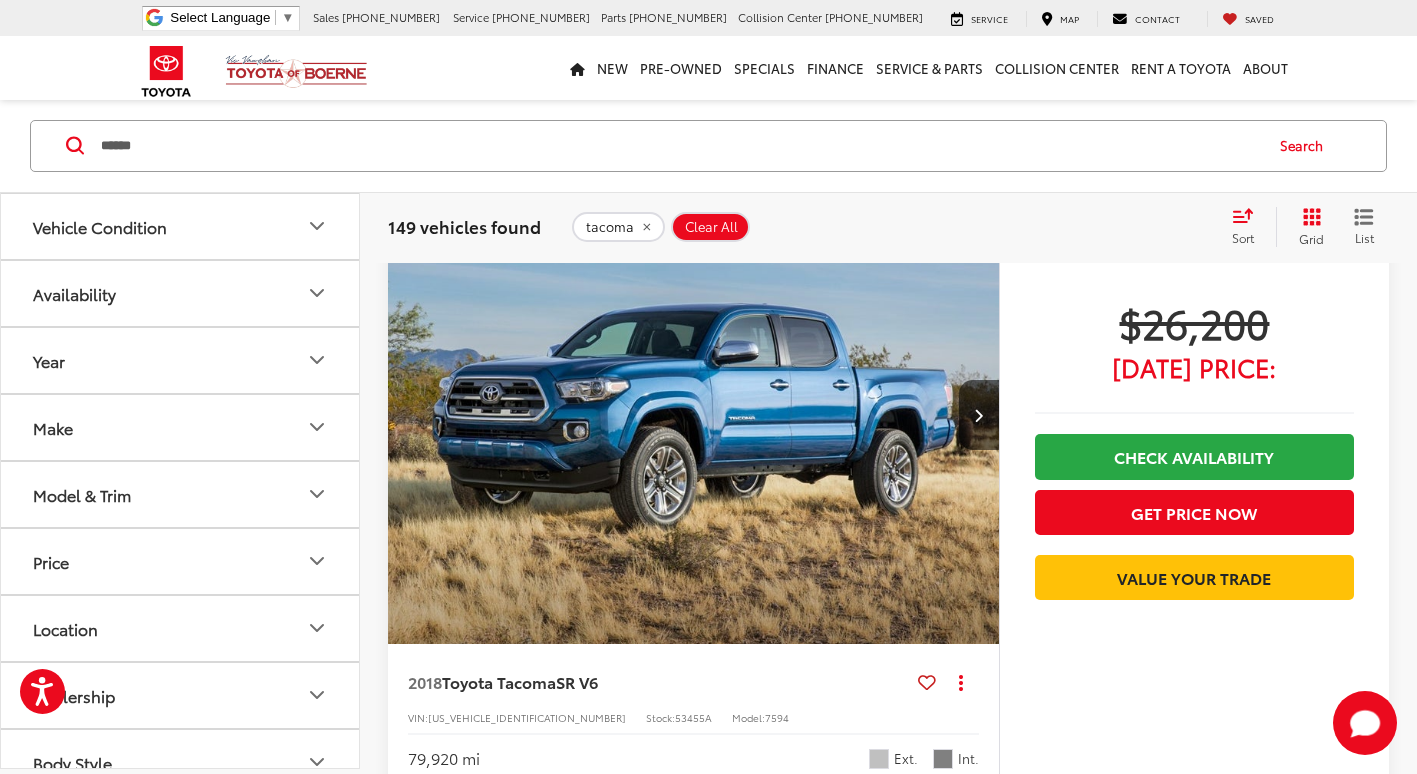 scroll, scrollTop: 1058, scrollLeft: 0, axis: vertical 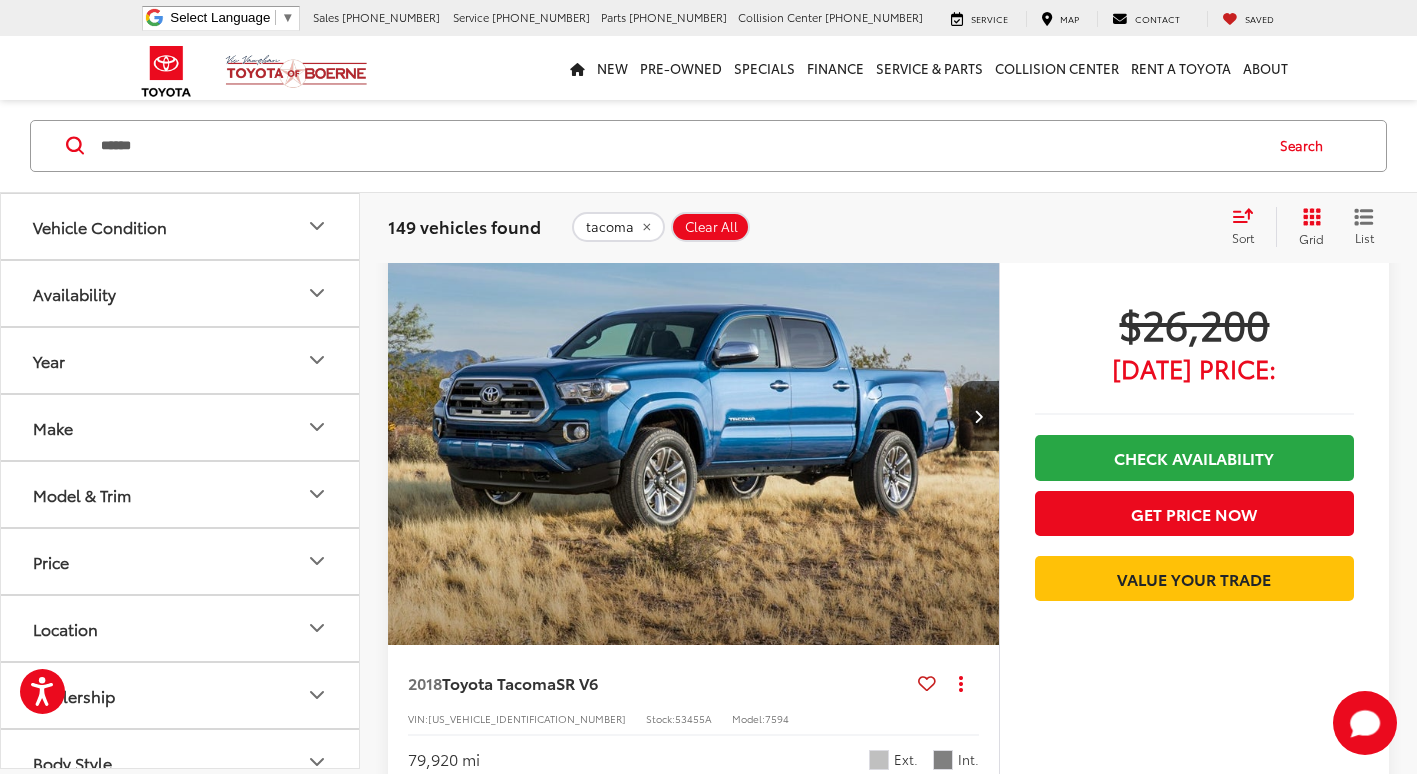 drag, startPoint x: 392, startPoint y: 149, endPoint x: 0, endPoint y: 71, distance: 399.68488 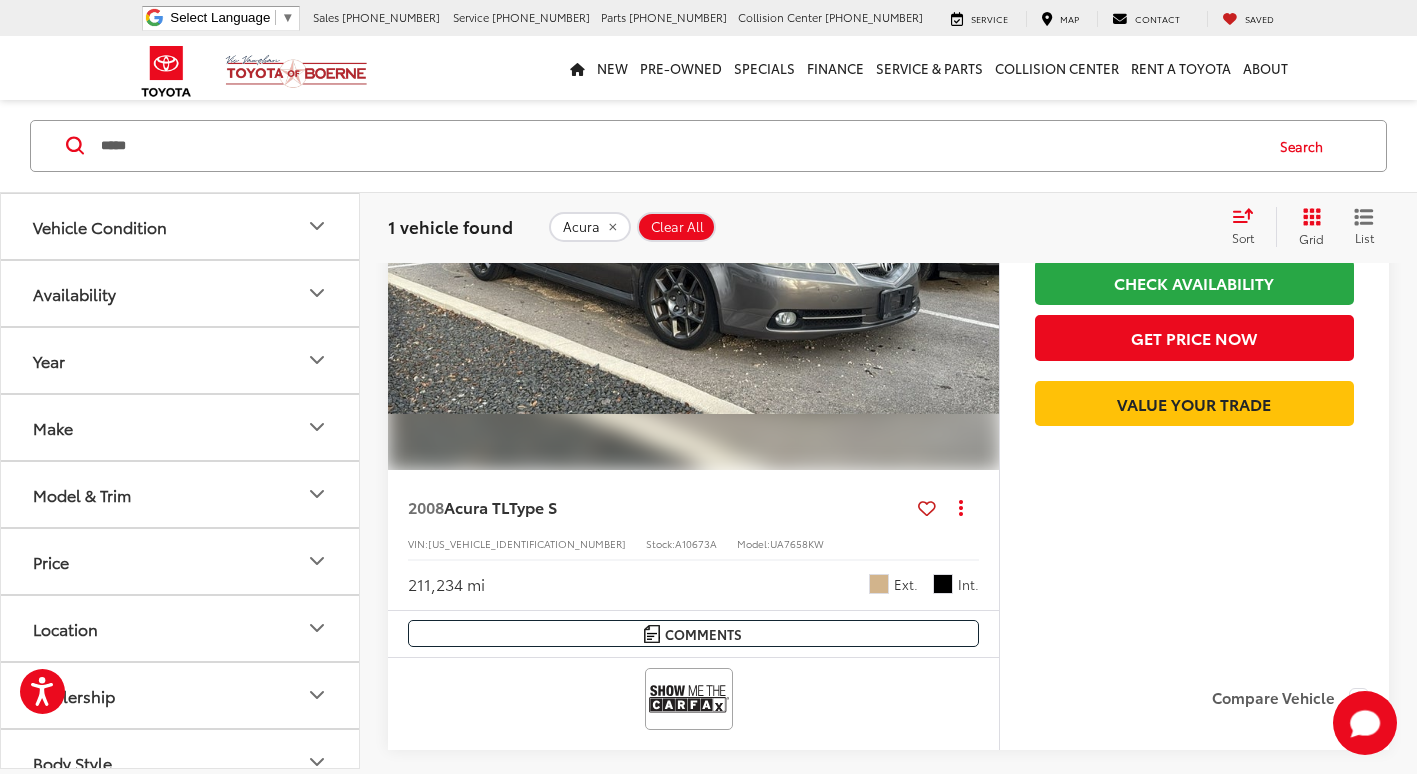 scroll, scrollTop: 371, scrollLeft: 0, axis: vertical 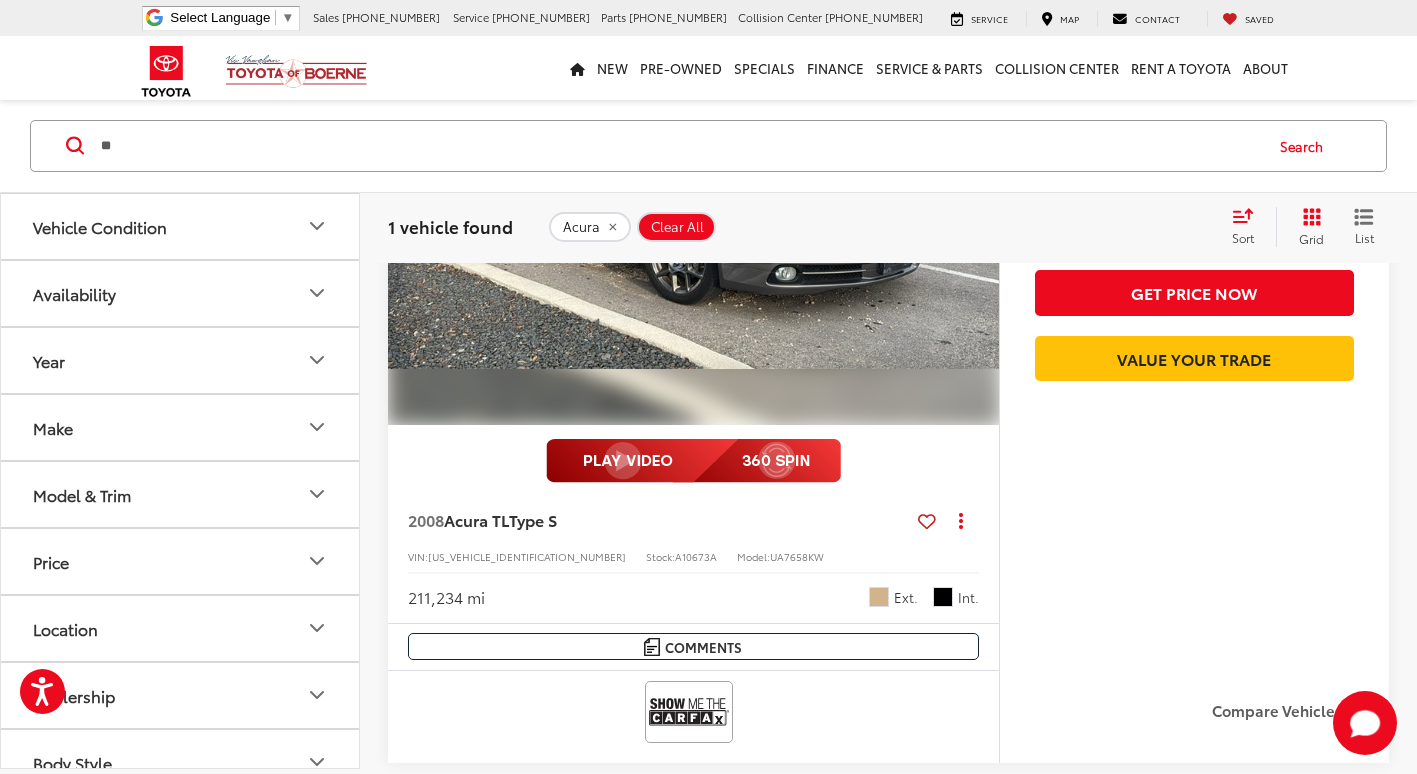 type on "*" 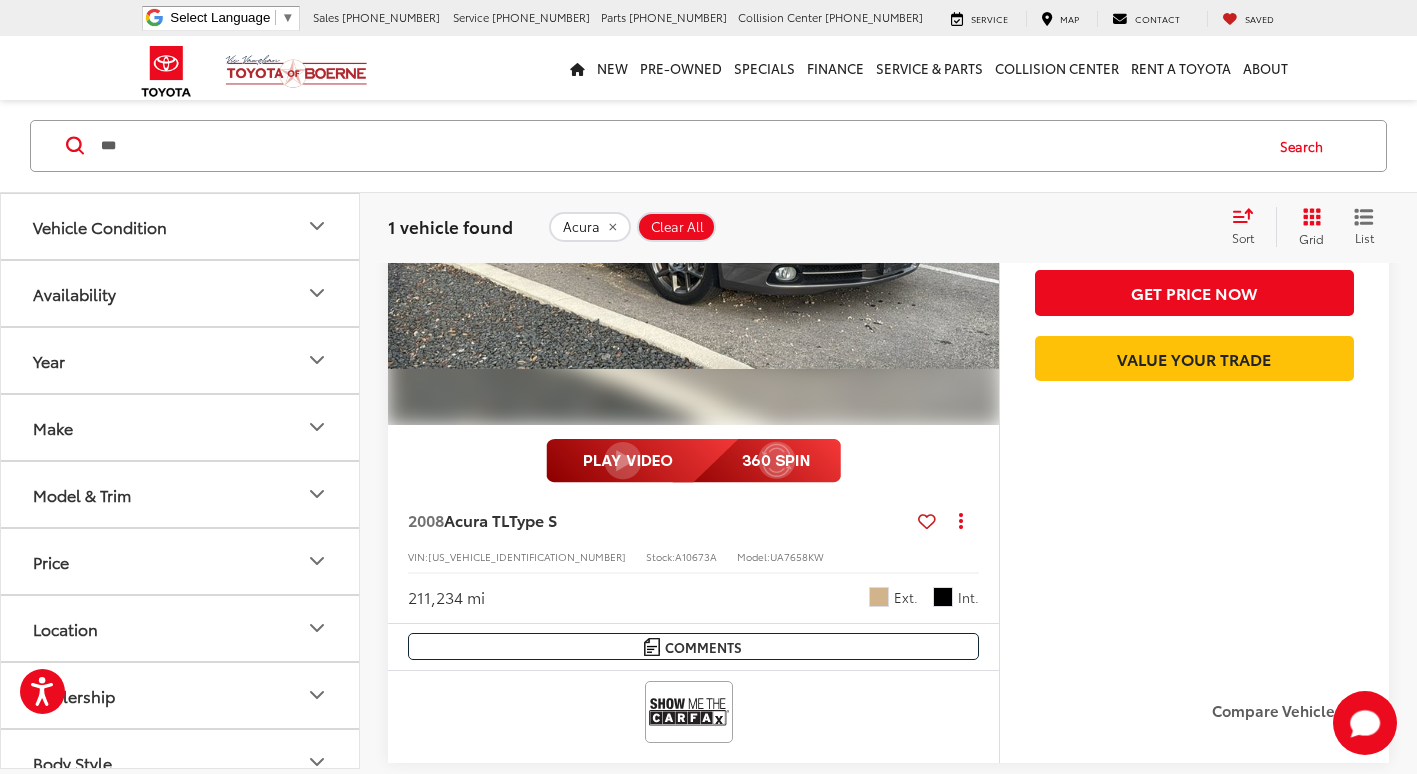 click on "Search" at bounding box center [1306, 146] 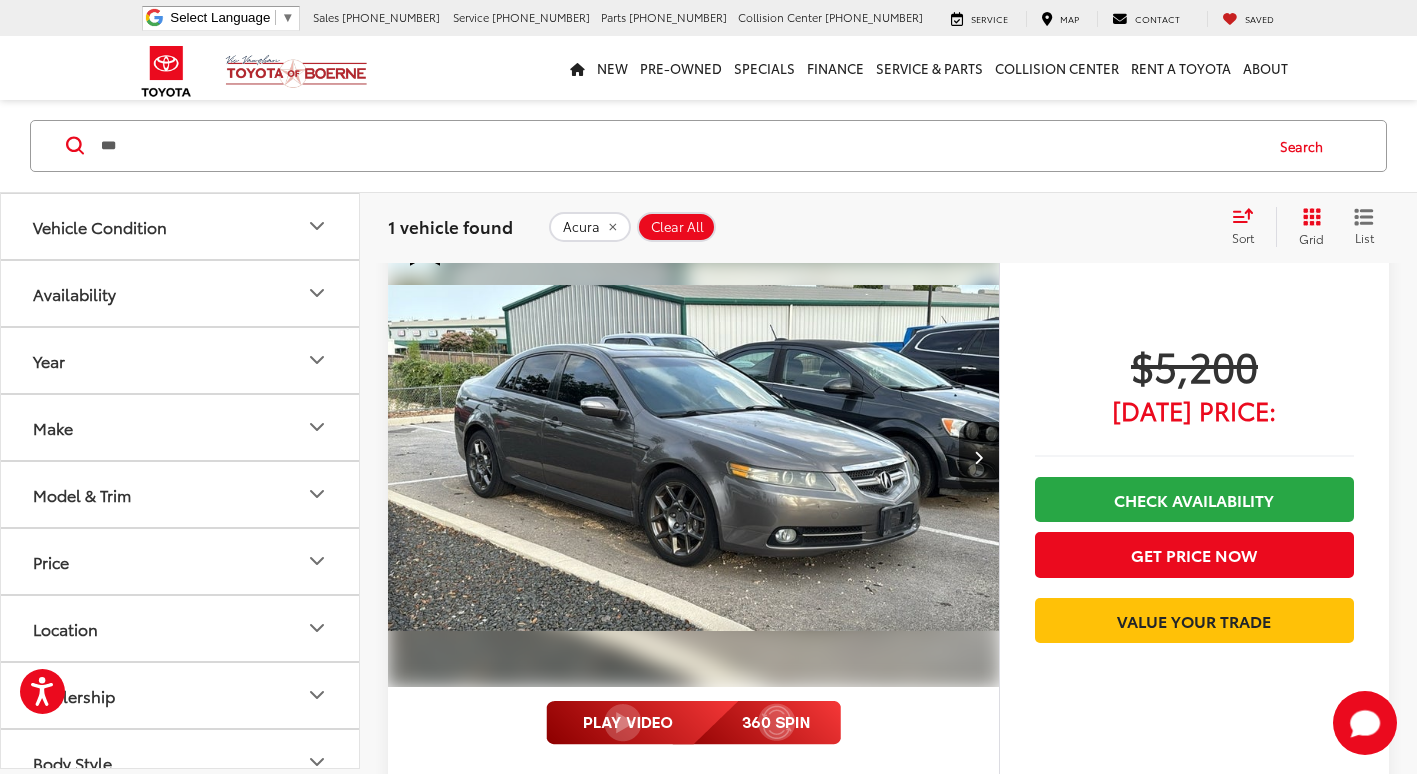 scroll, scrollTop: 71, scrollLeft: 0, axis: vertical 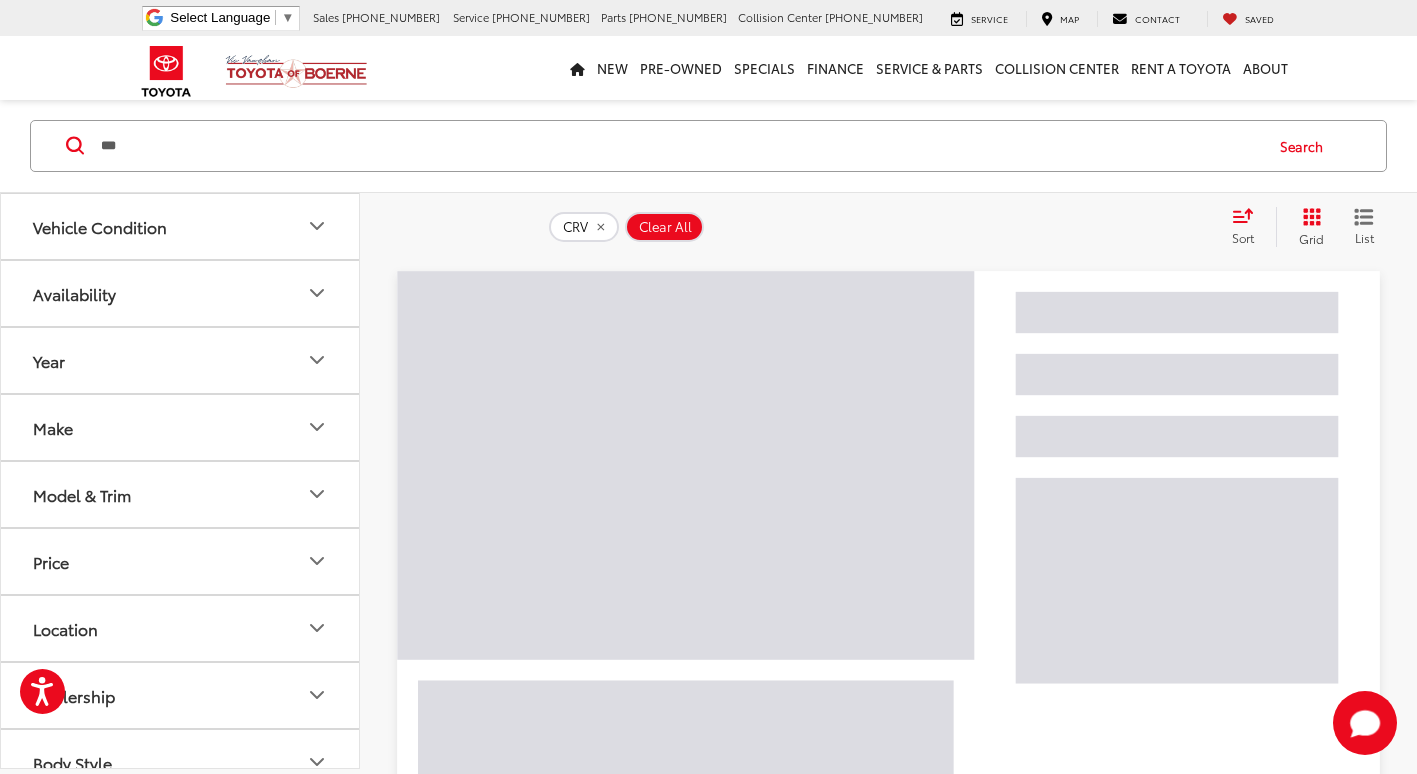 click on "Search" at bounding box center [1306, 146] 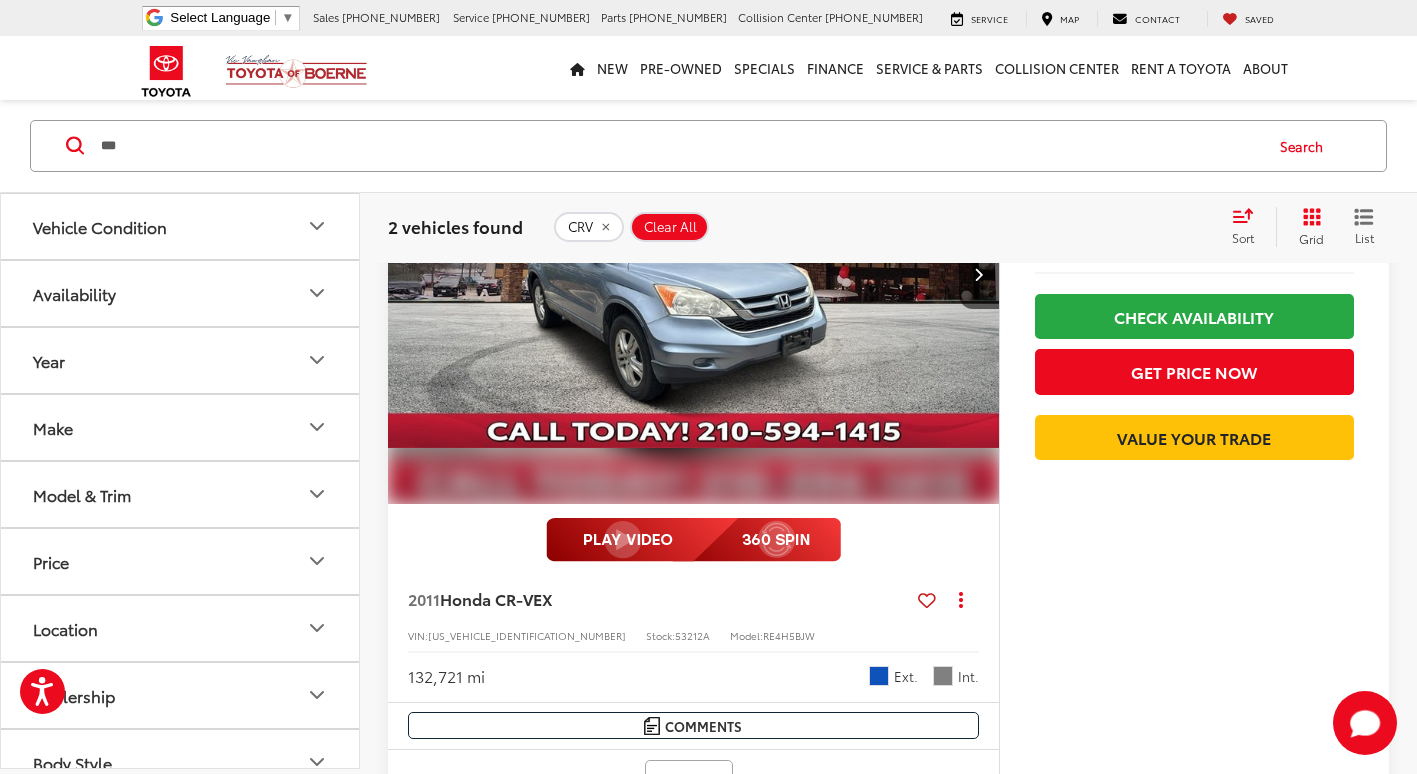 scroll, scrollTop: 400, scrollLeft: 0, axis: vertical 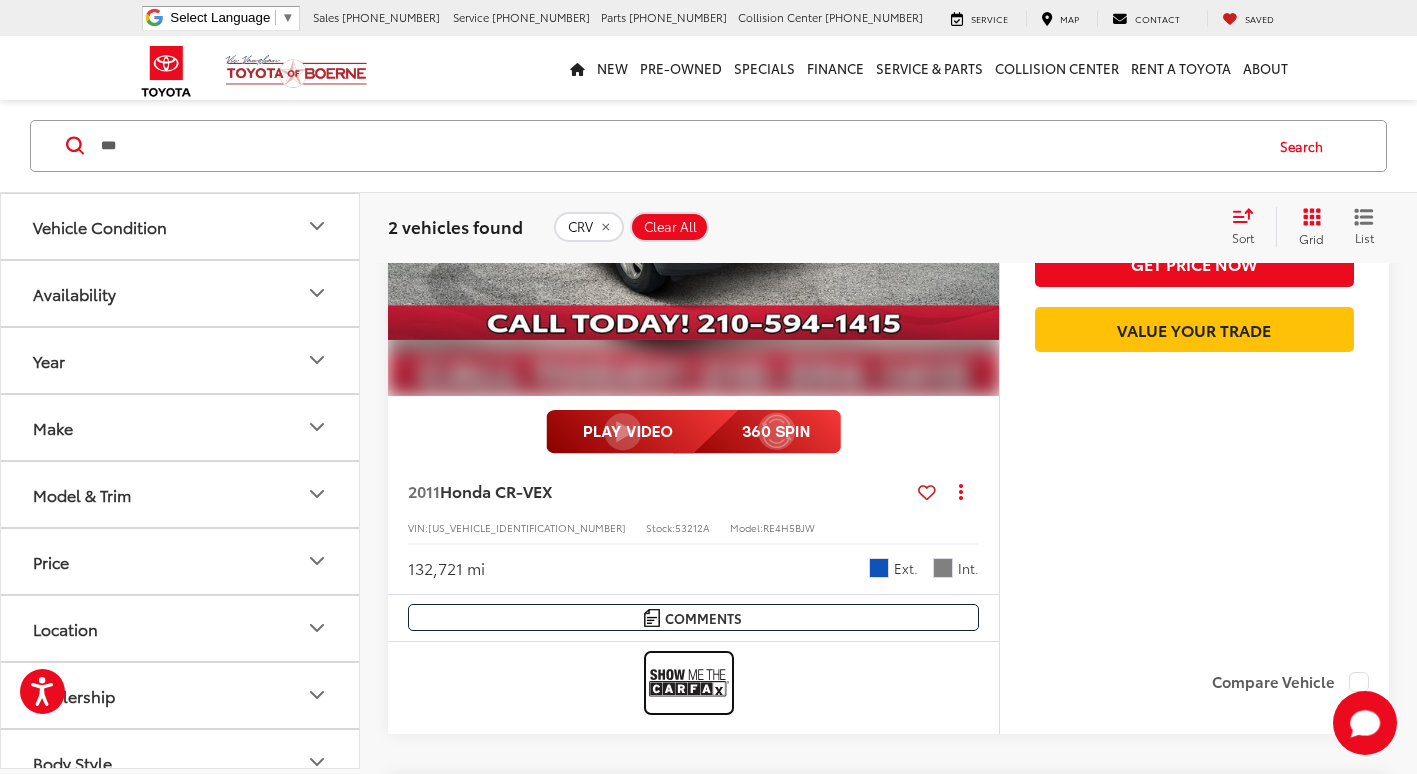 click at bounding box center [689, 682] 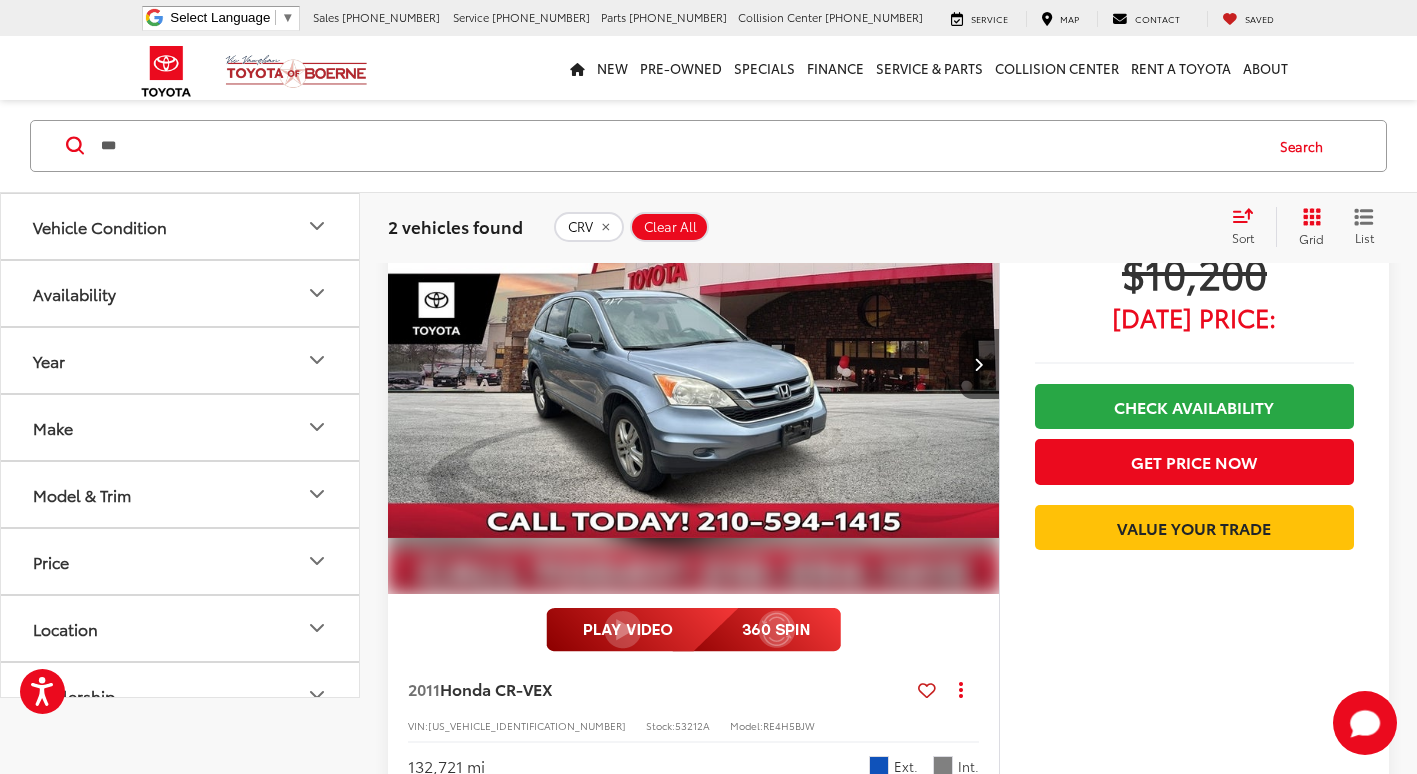 scroll, scrollTop: 0, scrollLeft: 0, axis: both 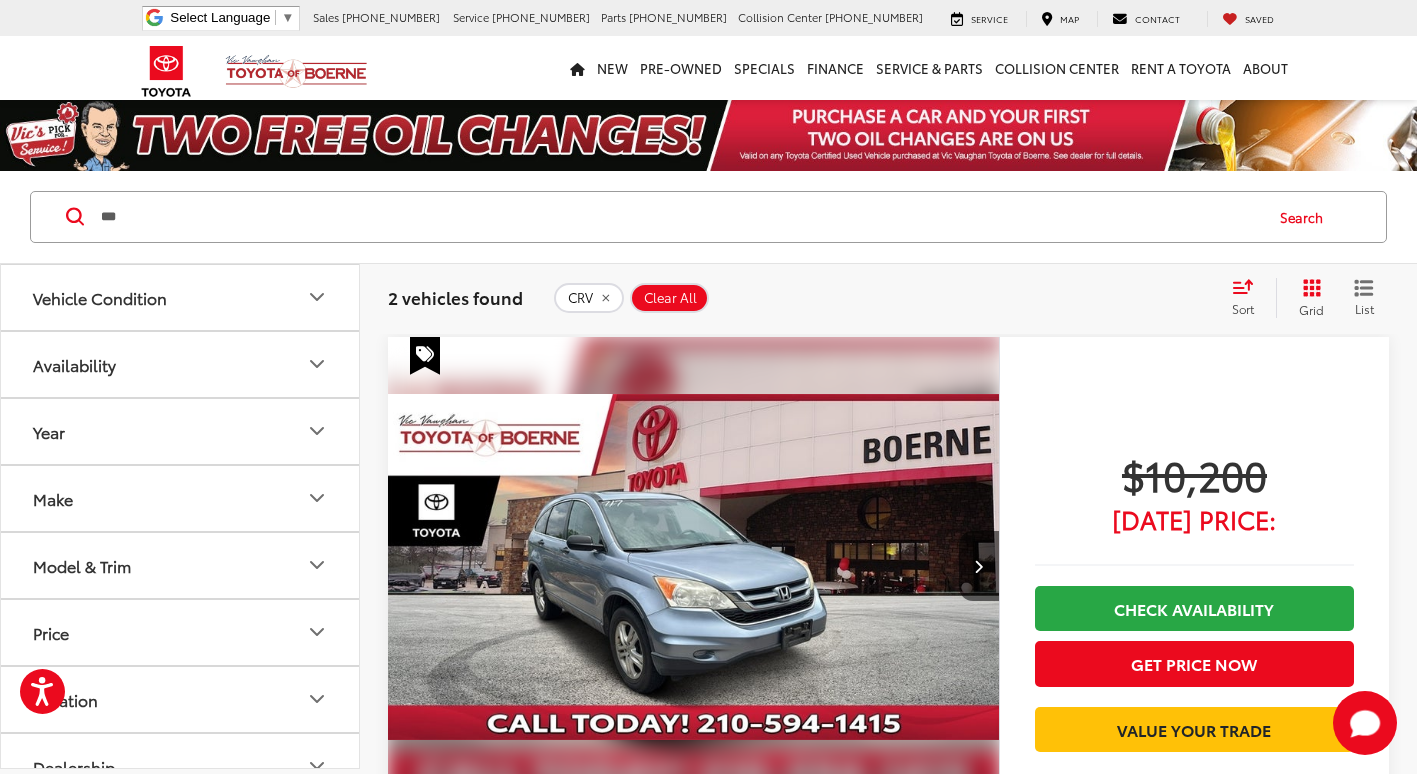 drag, startPoint x: 300, startPoint y: 212, endPoint x: 140, endPoint y: 201, distance: 160.37769 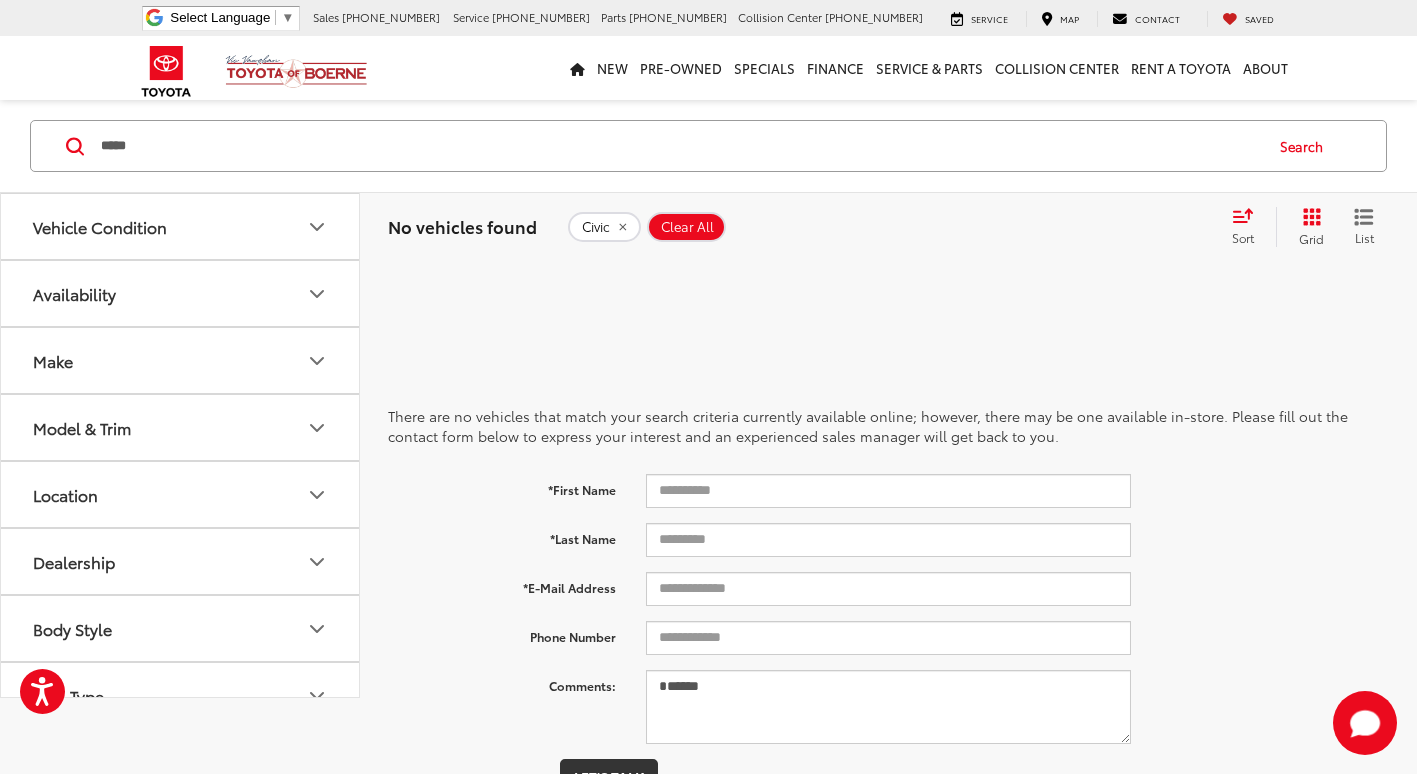 drag, startPoint x: 217, startPoint y: 138, endPoint x: 0, endPoint y: 94, distance: 221.4159 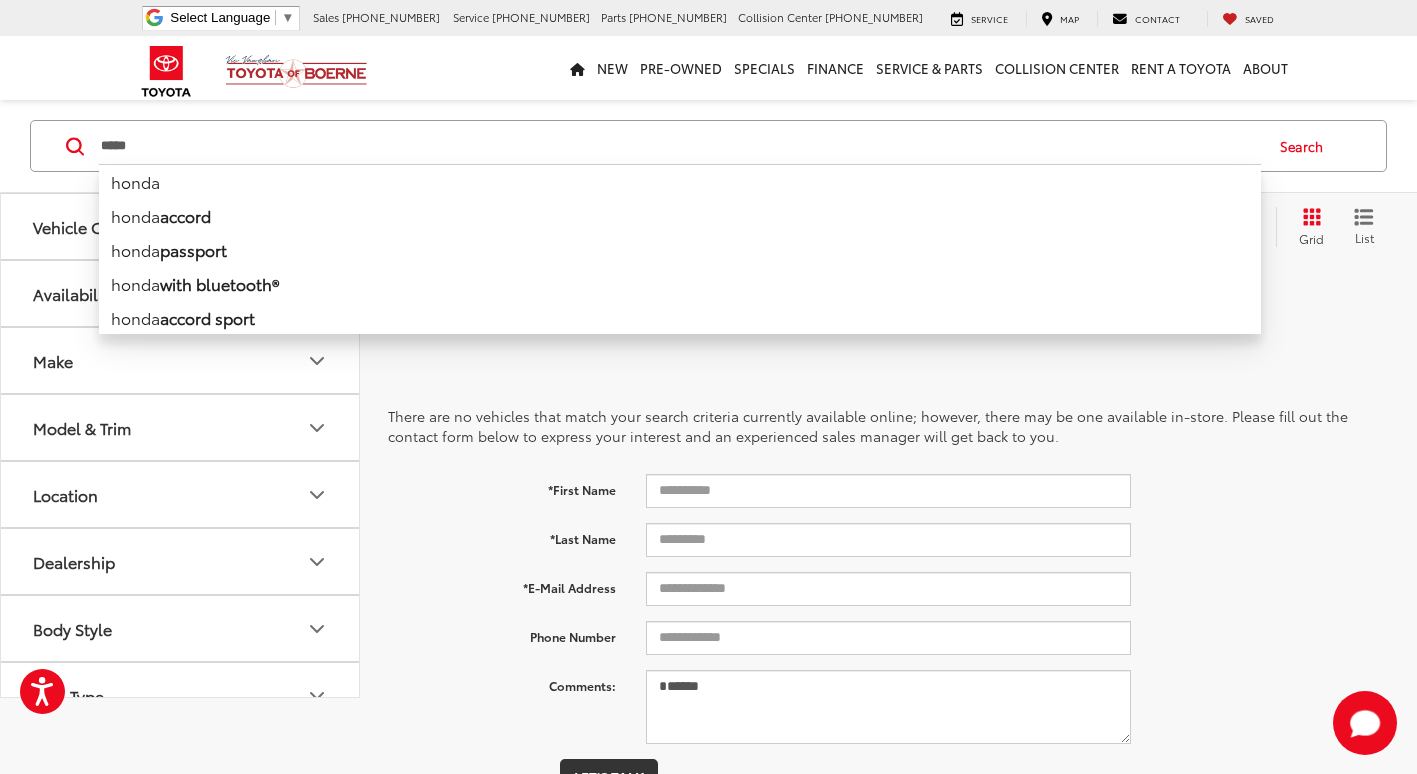 type on "*****" 